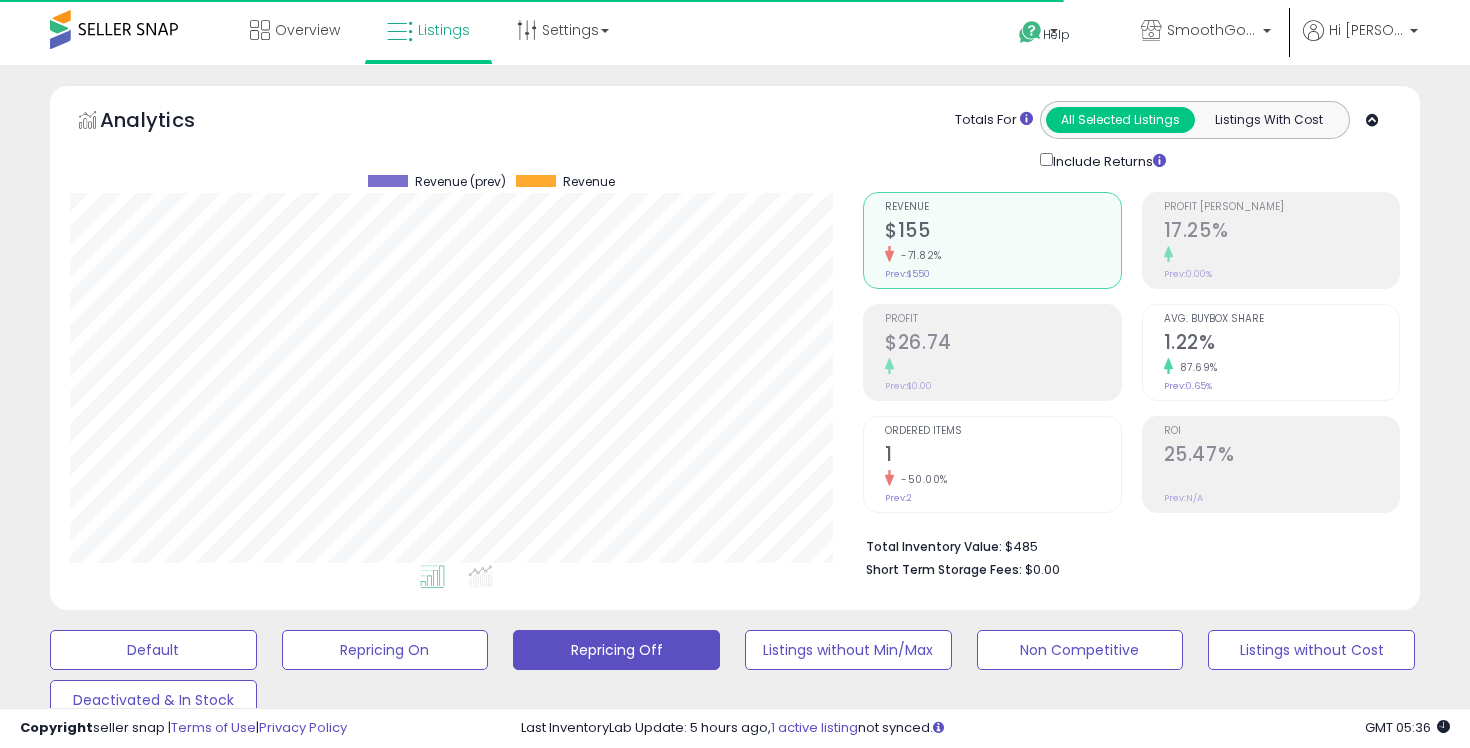 scroll, scrollTop: 466, scrollLeft: 0, axis: vertical 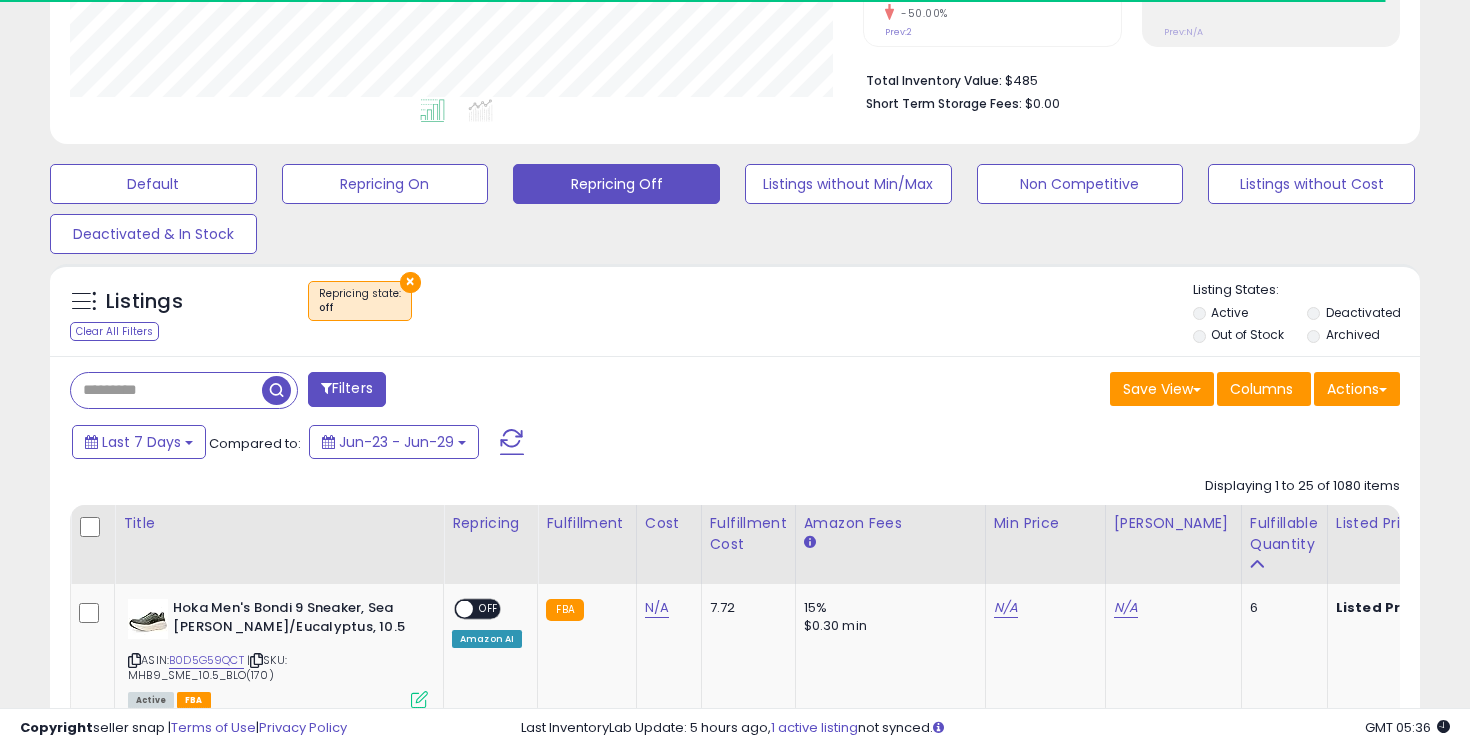 click at bounding box center [512, 442] 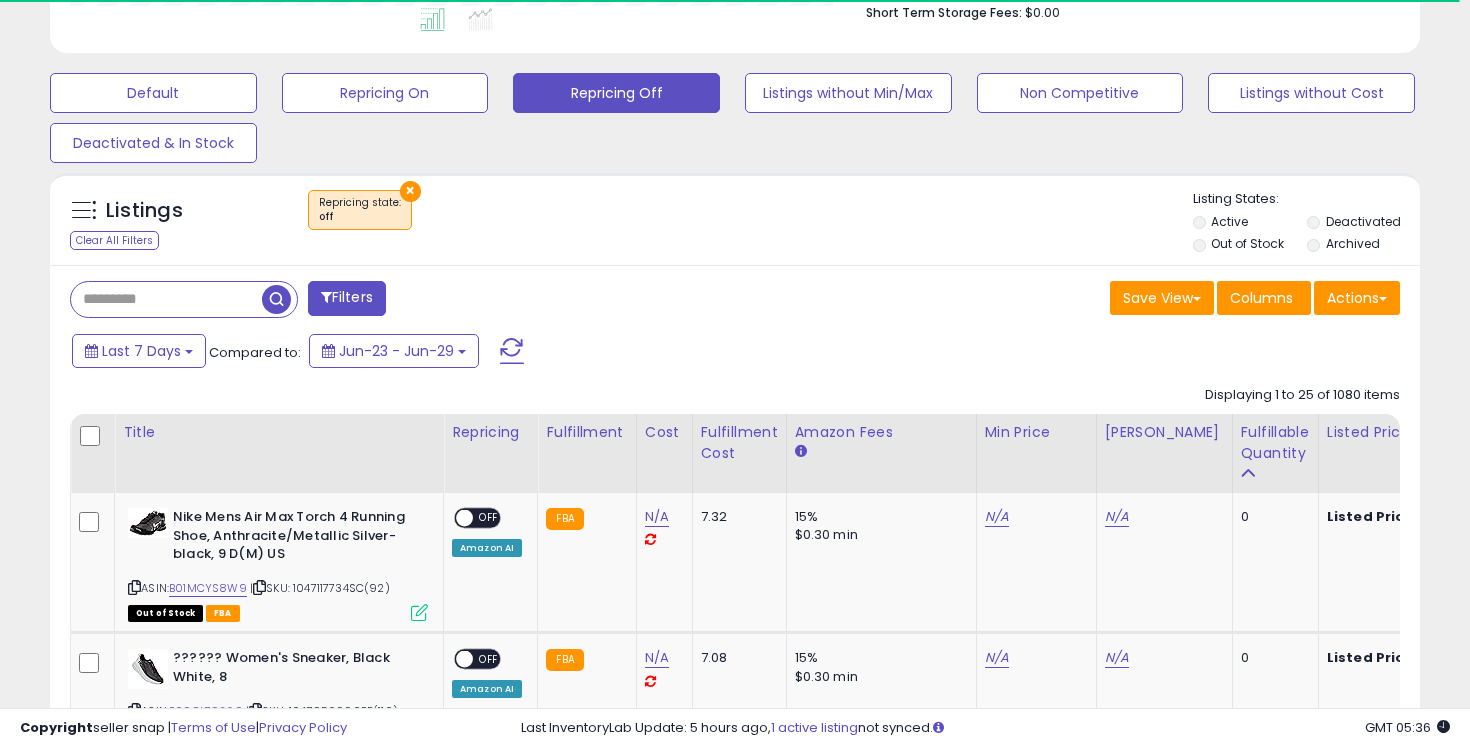 scroll, scrollTop: 615, scrollLeft: 0, axis: vertical 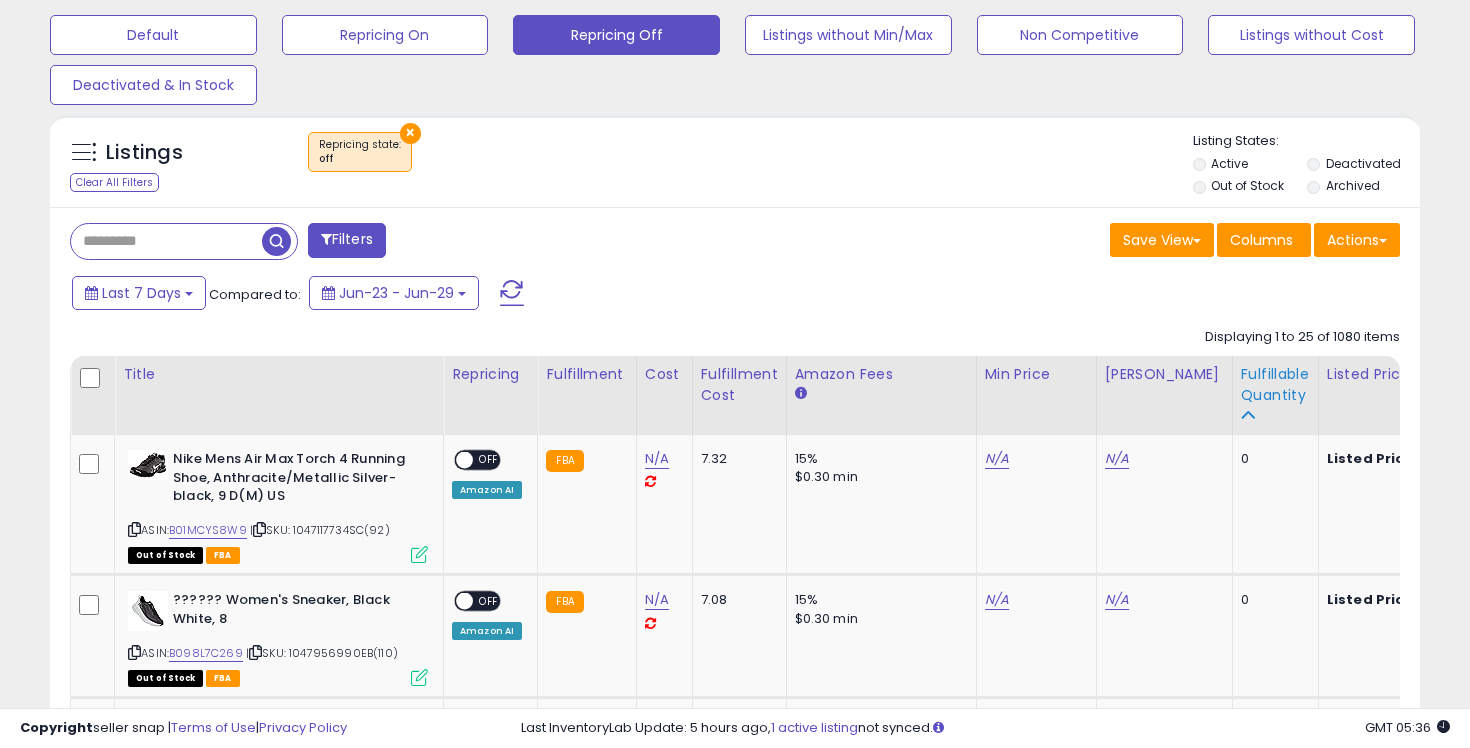click on "Fulfillable Quantity" at bounding box center [1275, 385] 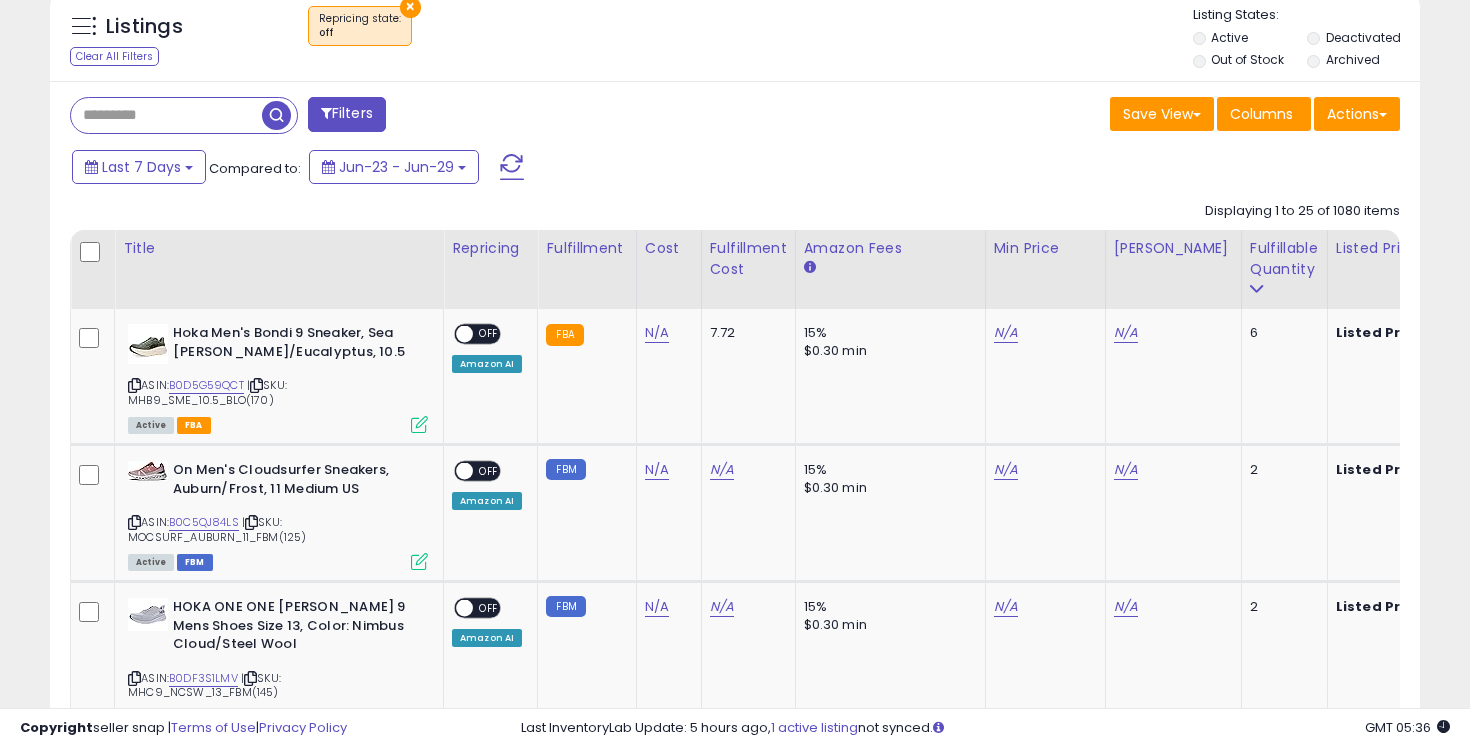 scroll, scrollTop: 610, scrollLeft: 0, axis: vertical 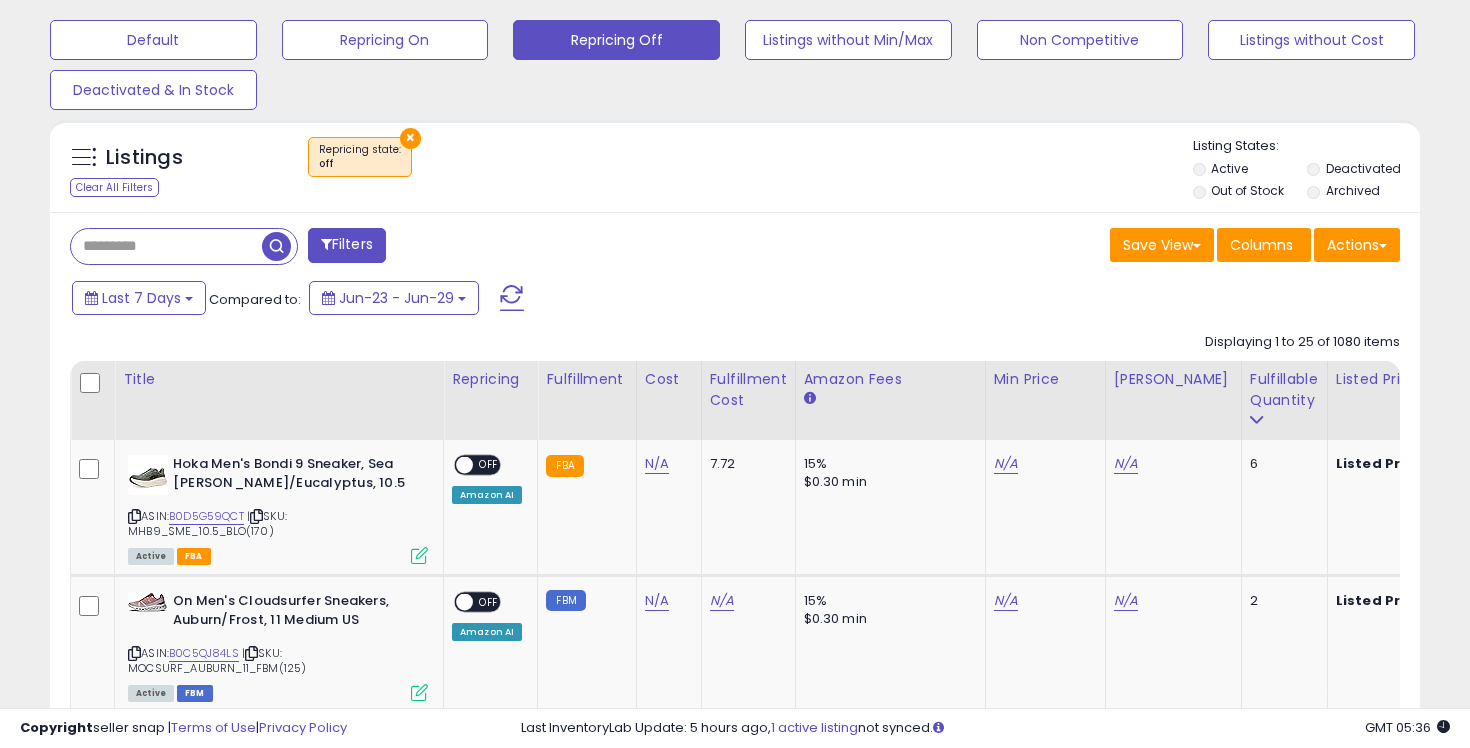 click on "×" at bounding box center [410, 138] 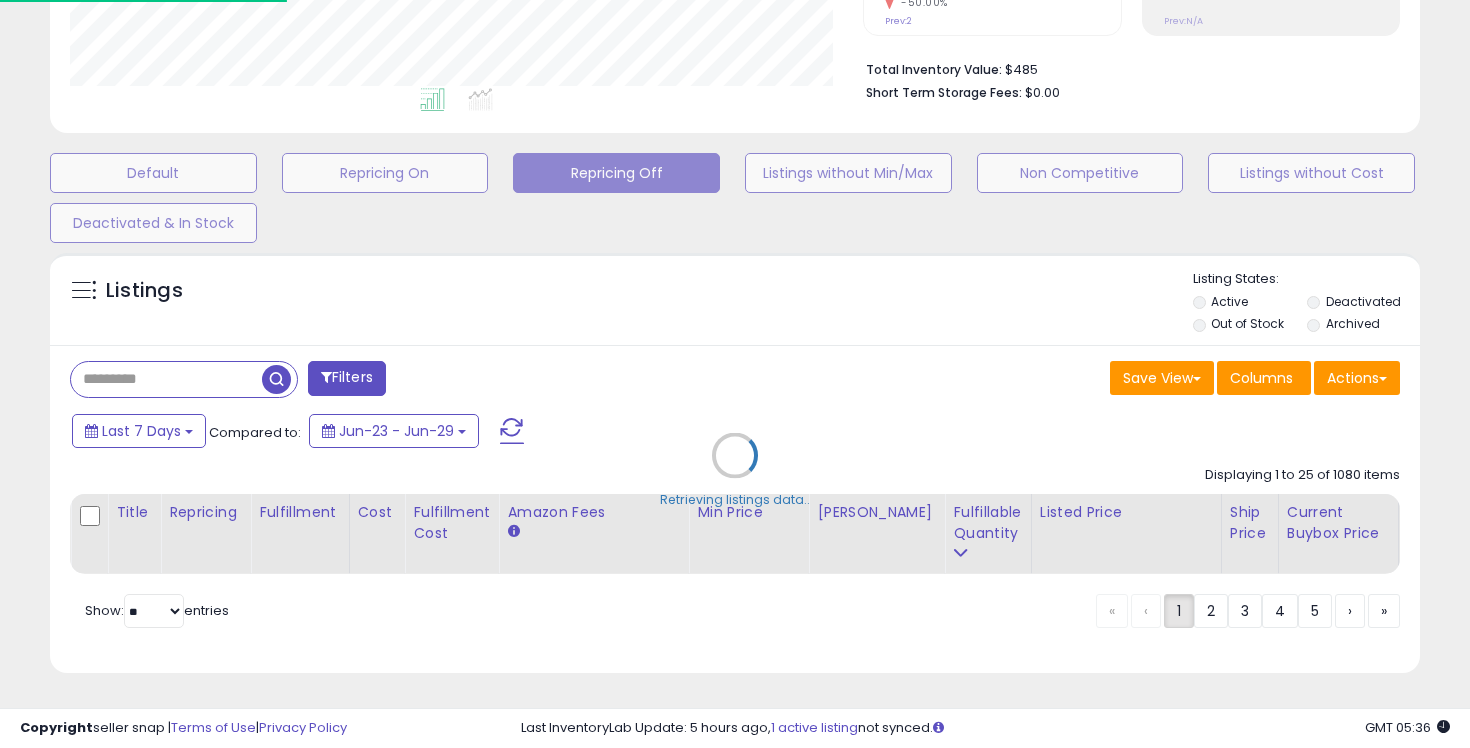 scroll, scrollTop: 477, scrollLeft: 0, axis: vertical 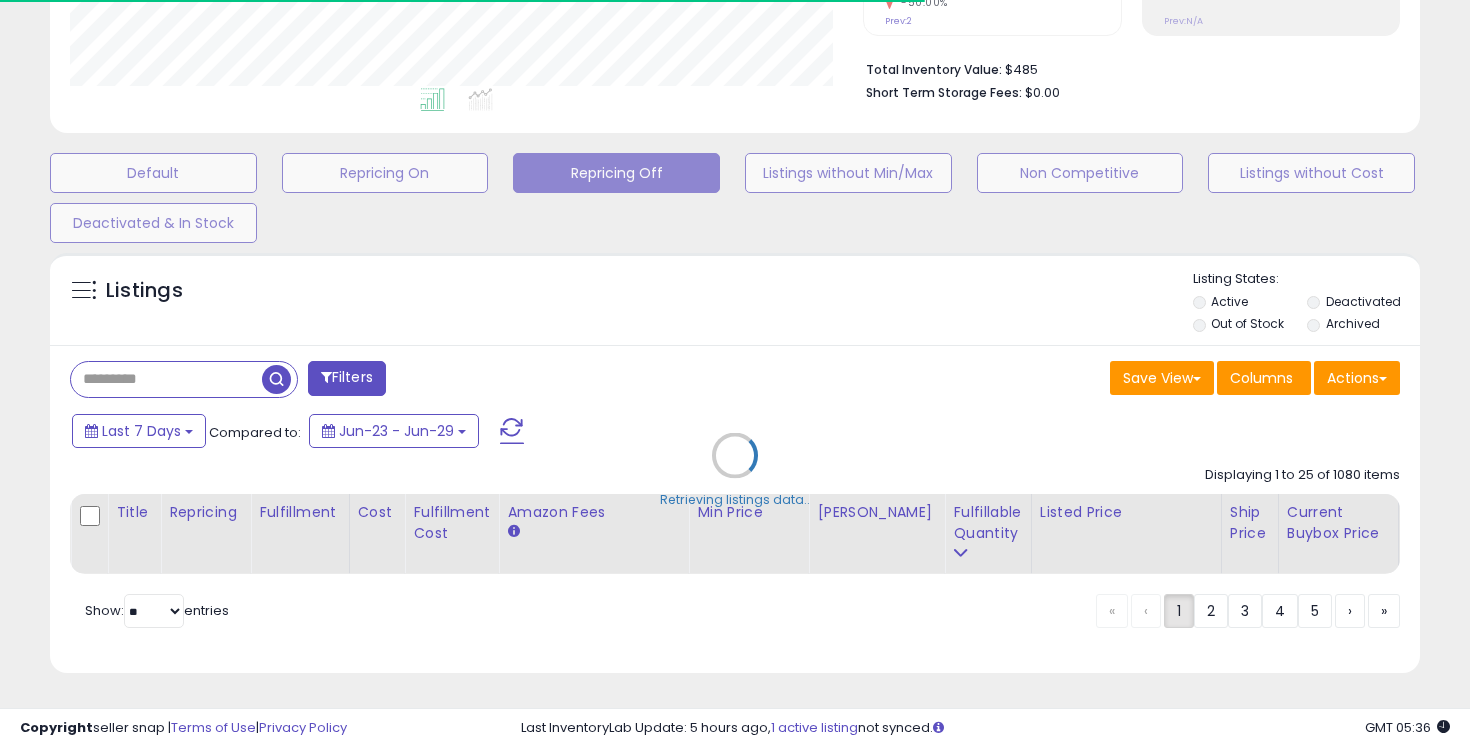 click on "Retrieving listings data.." at bounding box center [735, 470] 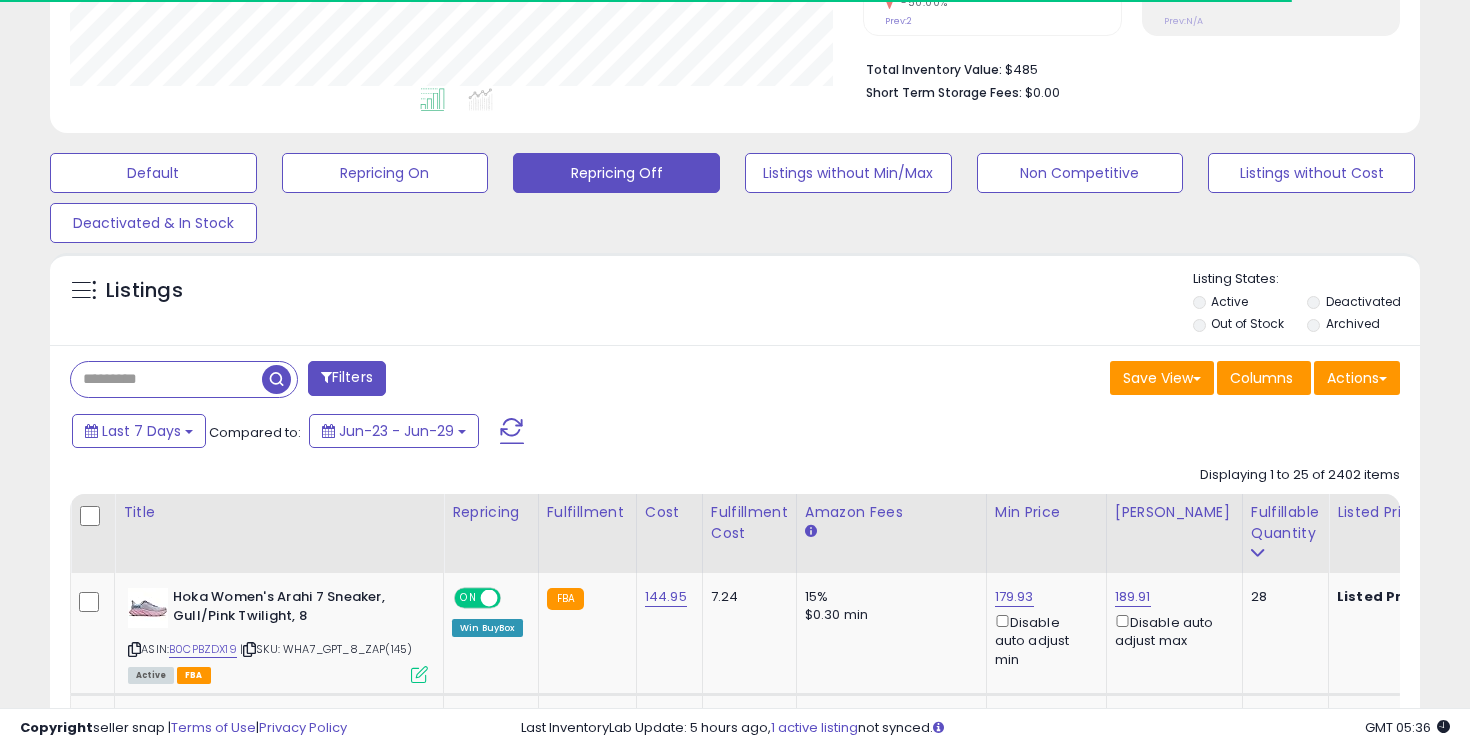 scroll, scrollTop: 610, scrollLeft: 0, axis: vertical 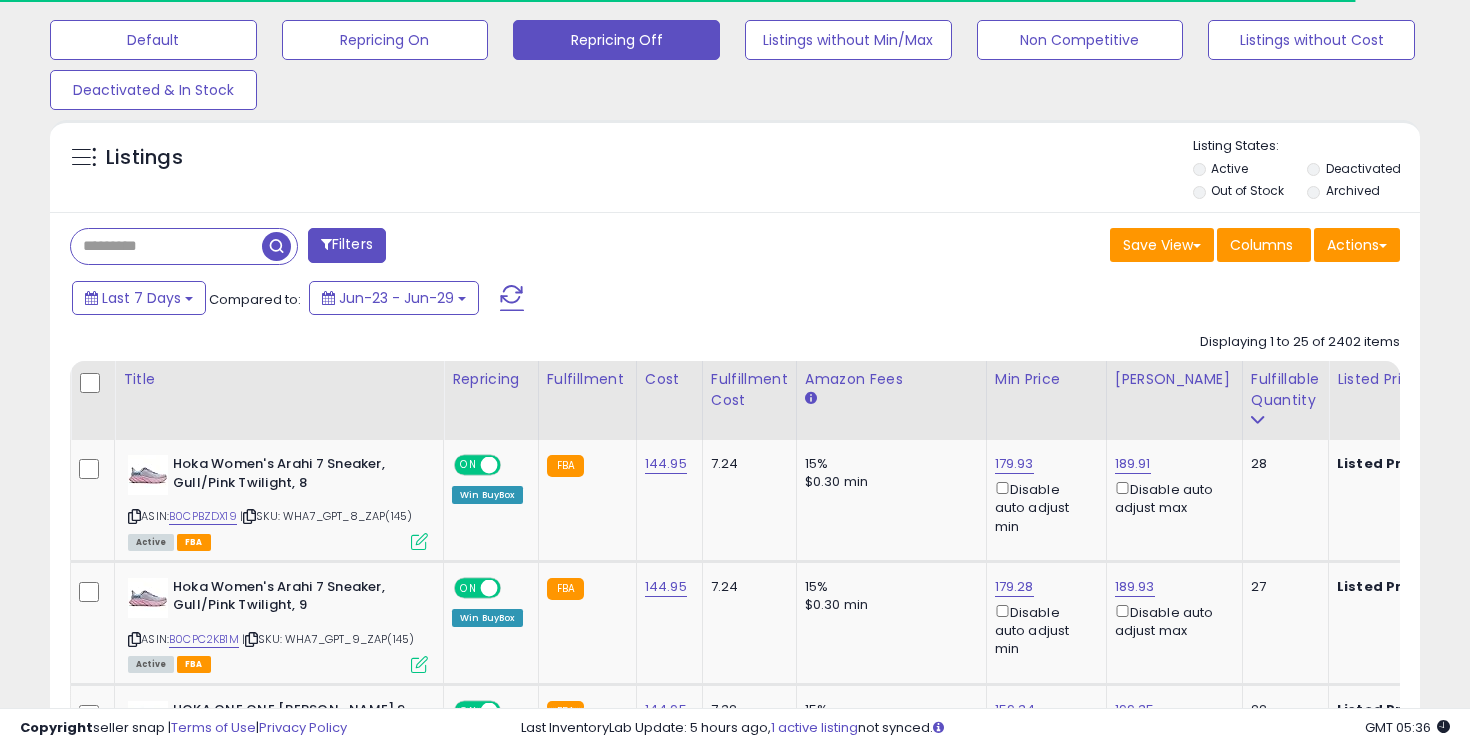 click at bounding box center (166, 246) 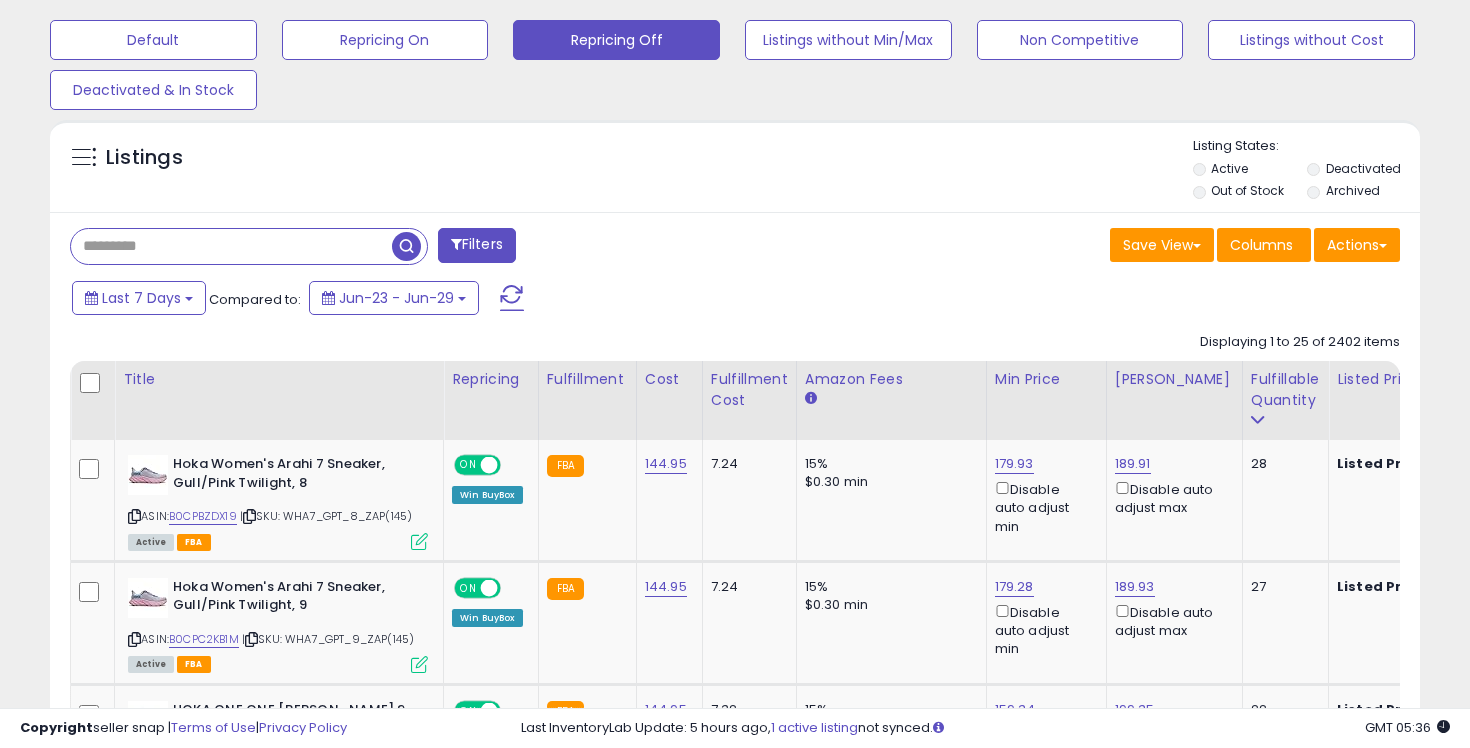 scroll, scrollTop: 999590, scrollLeft: 999206, axis: both 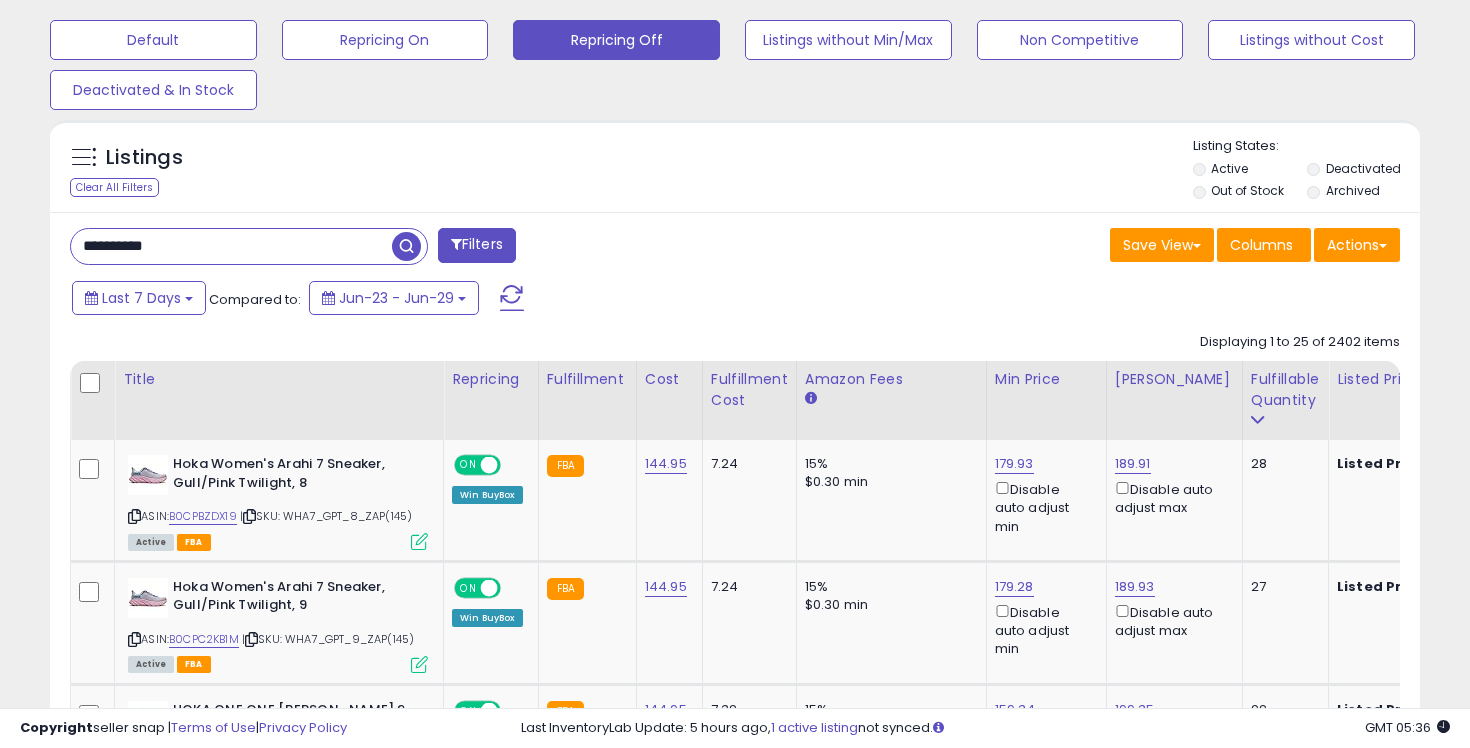 type on "**********" 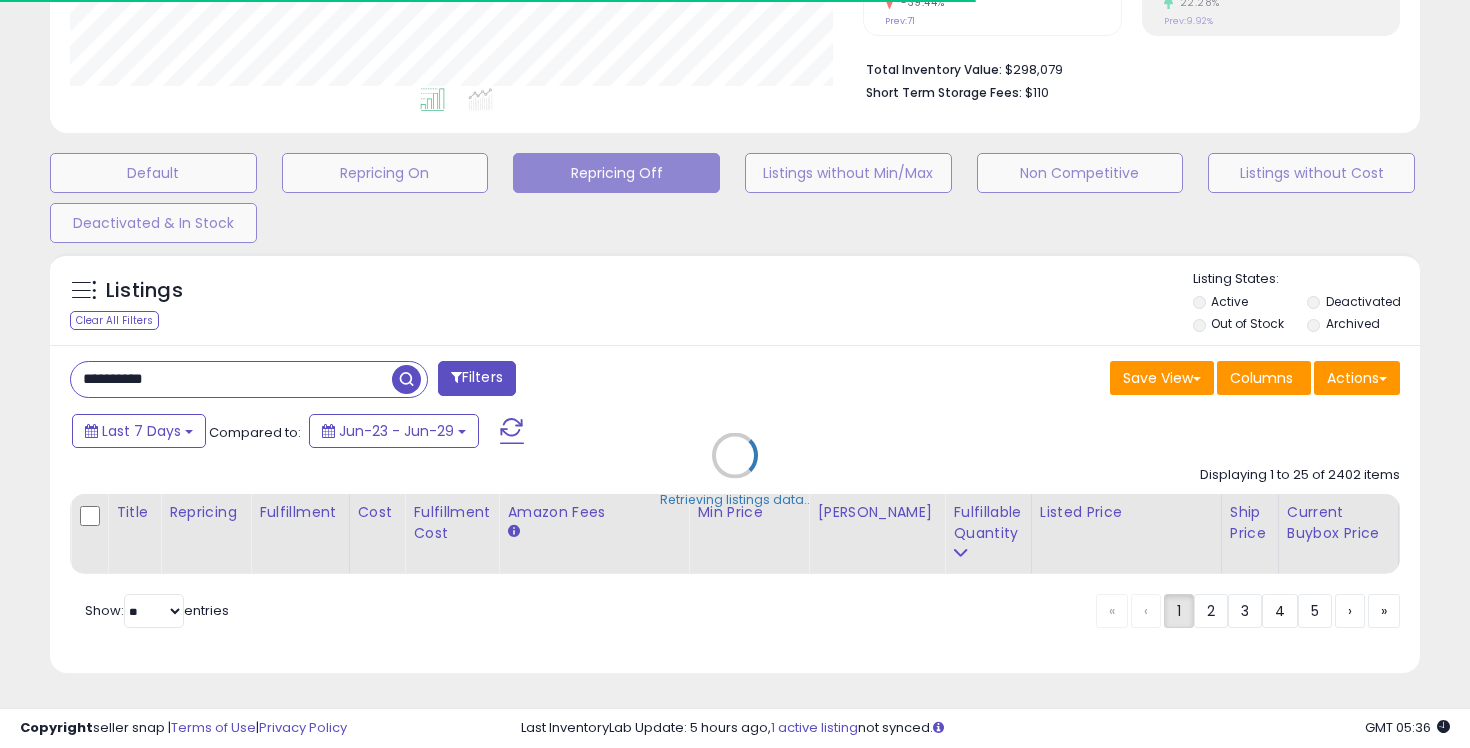 scroll, scrollTop: 579, scrollLeft: 0, axis: vertical 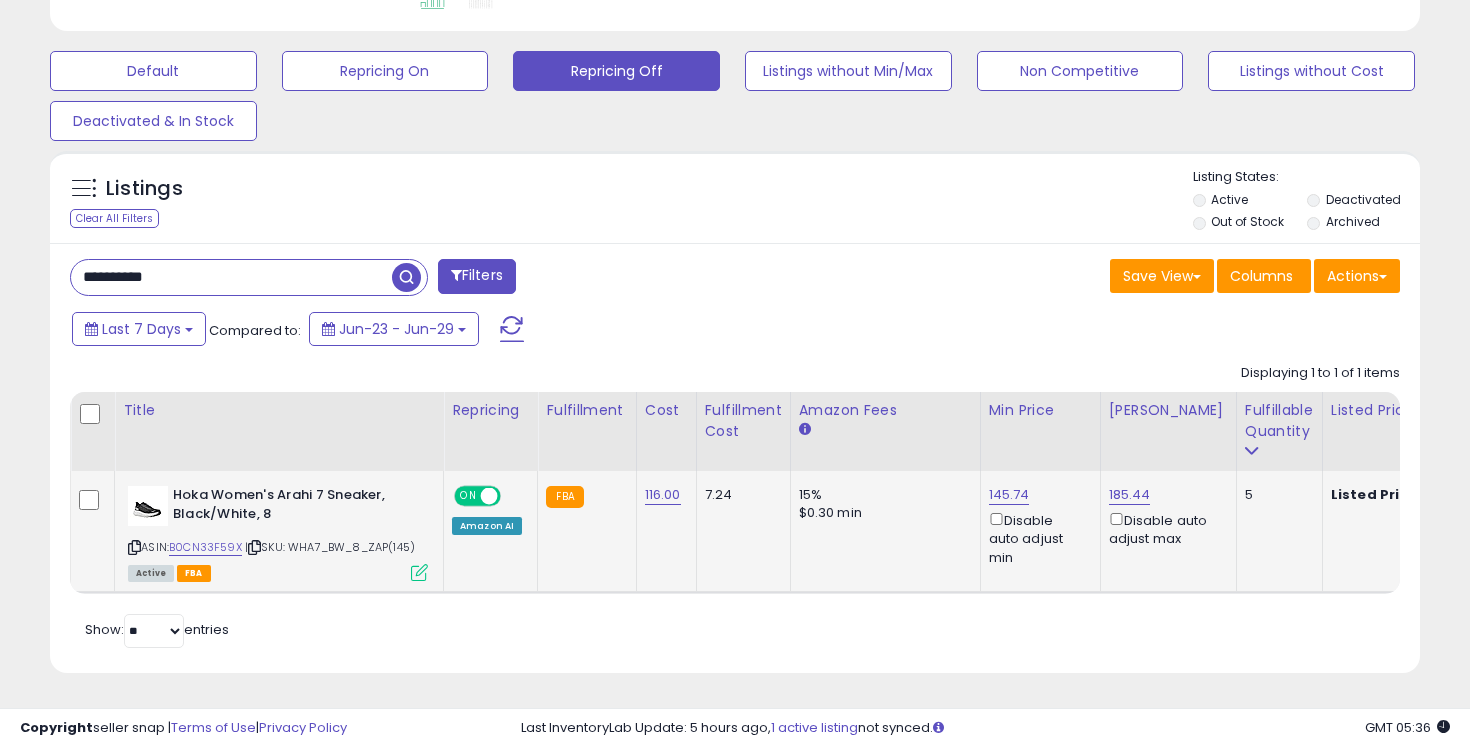 click at bounding box center (419, 572) 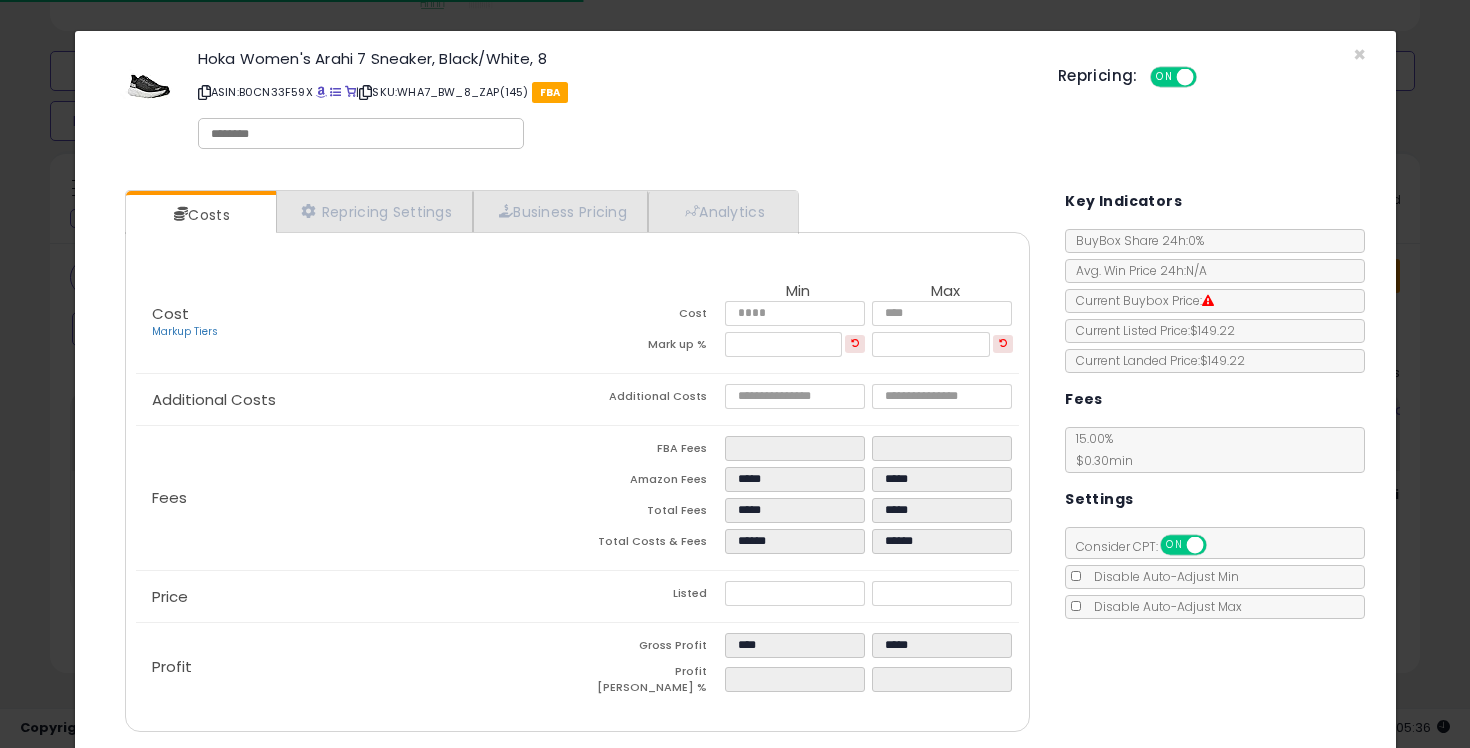scroll, scrollTop: 36, scrollLeft: 0, axis: vertical 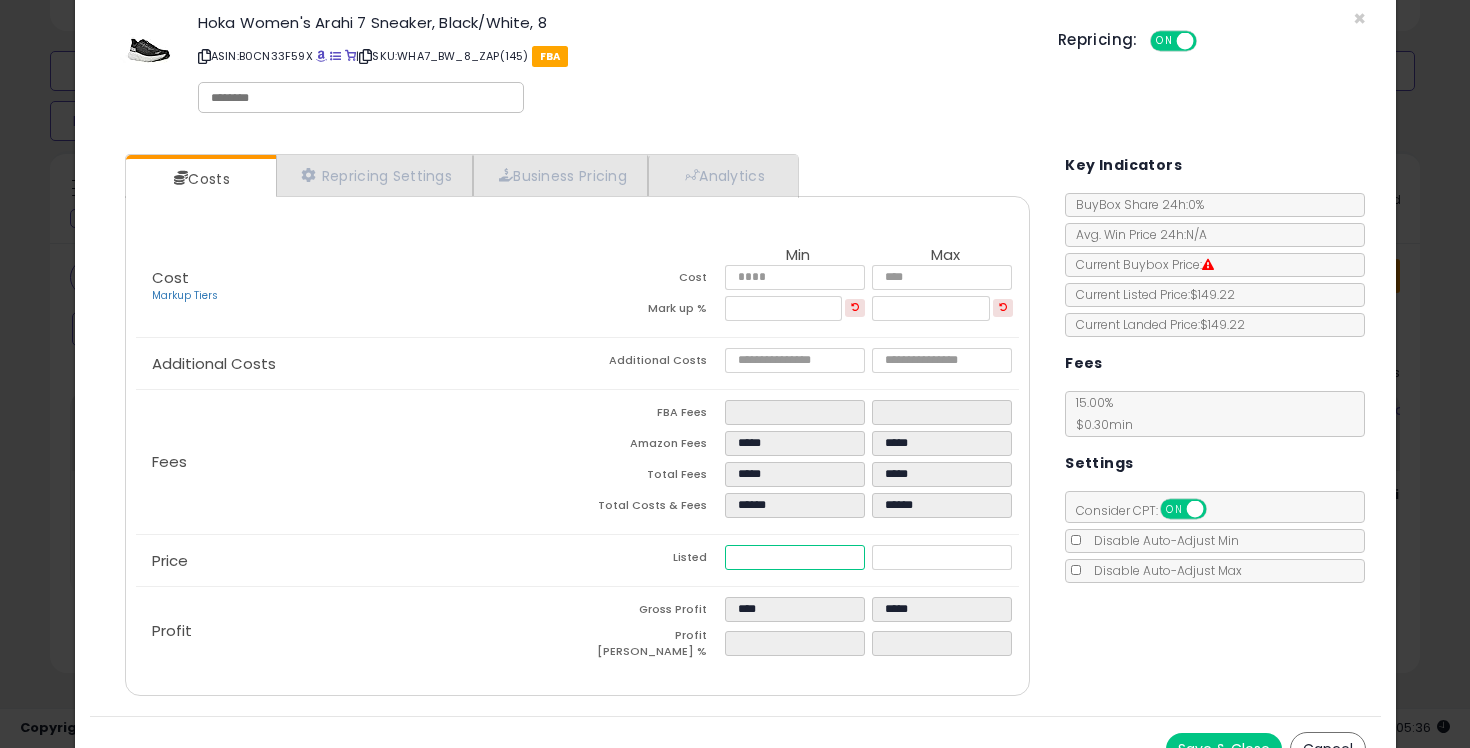drag, startPoint x: 805, startPoint y: 554, endPoint x: 734, endPoint y: 551, distance: 71.063354 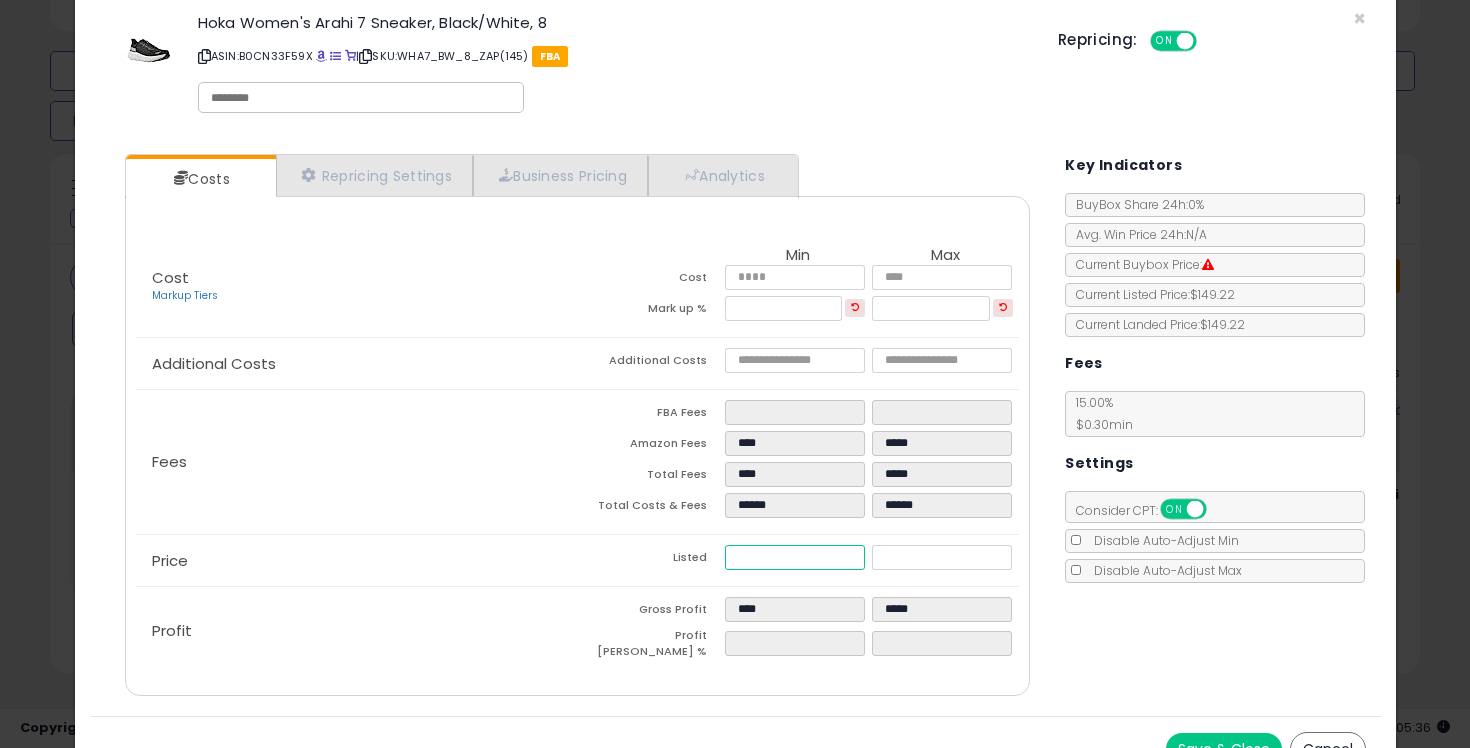 type on "****" 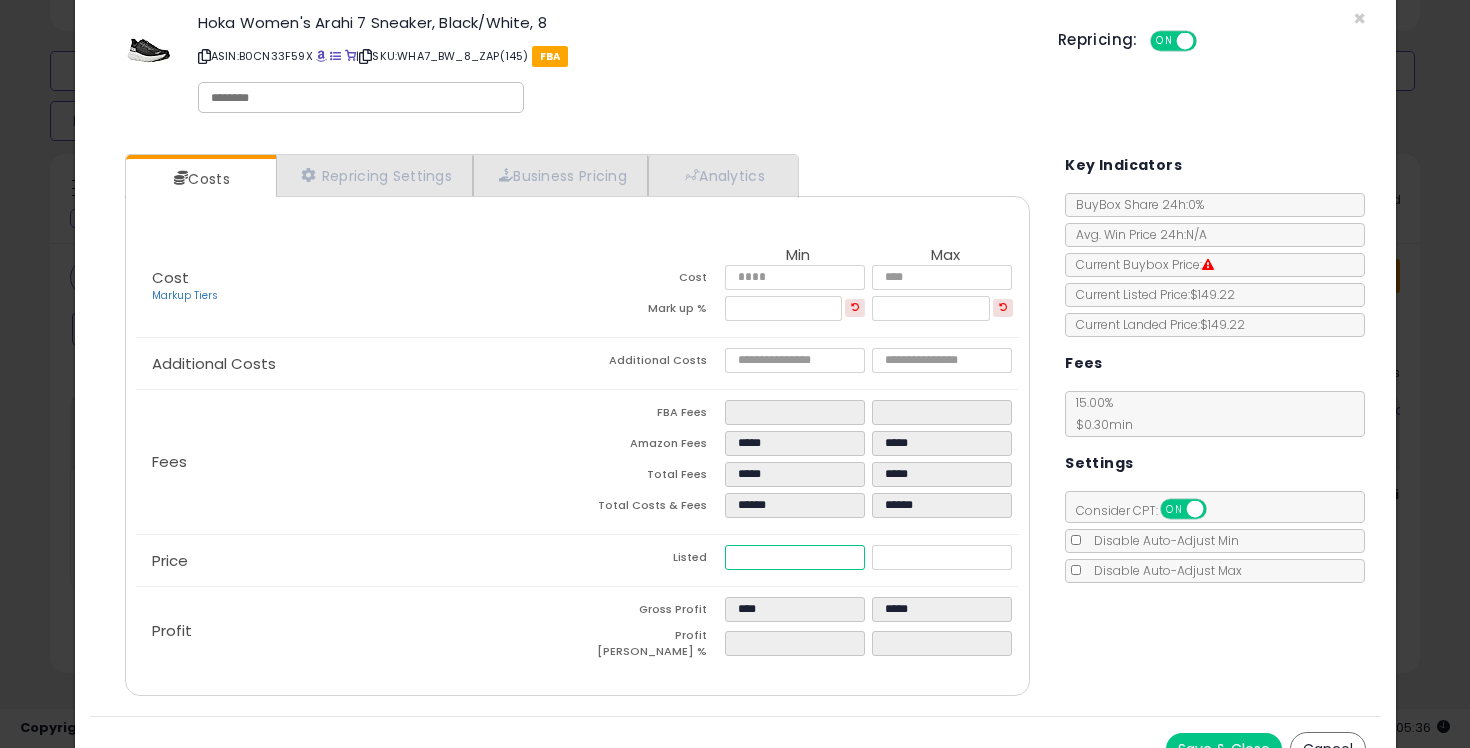 type on "***" 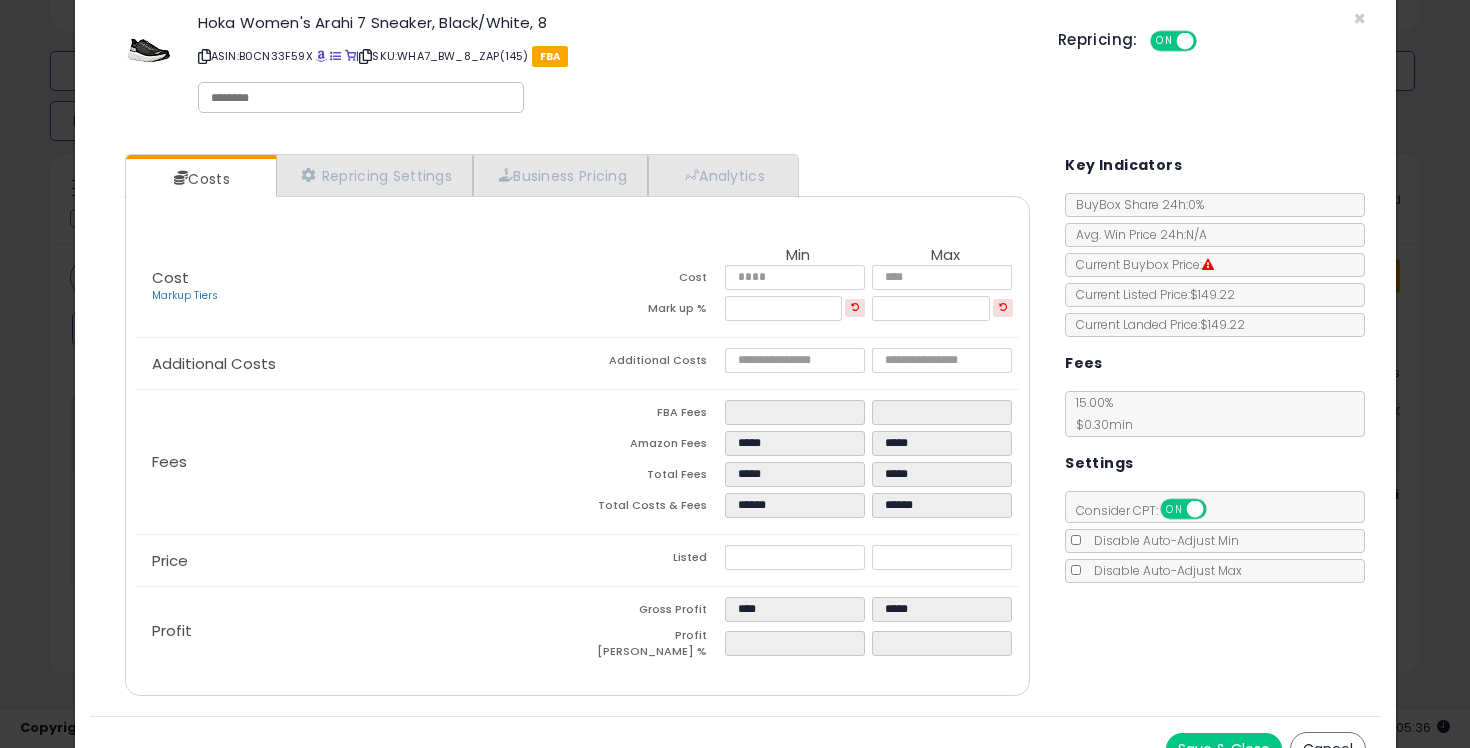 type on "****" 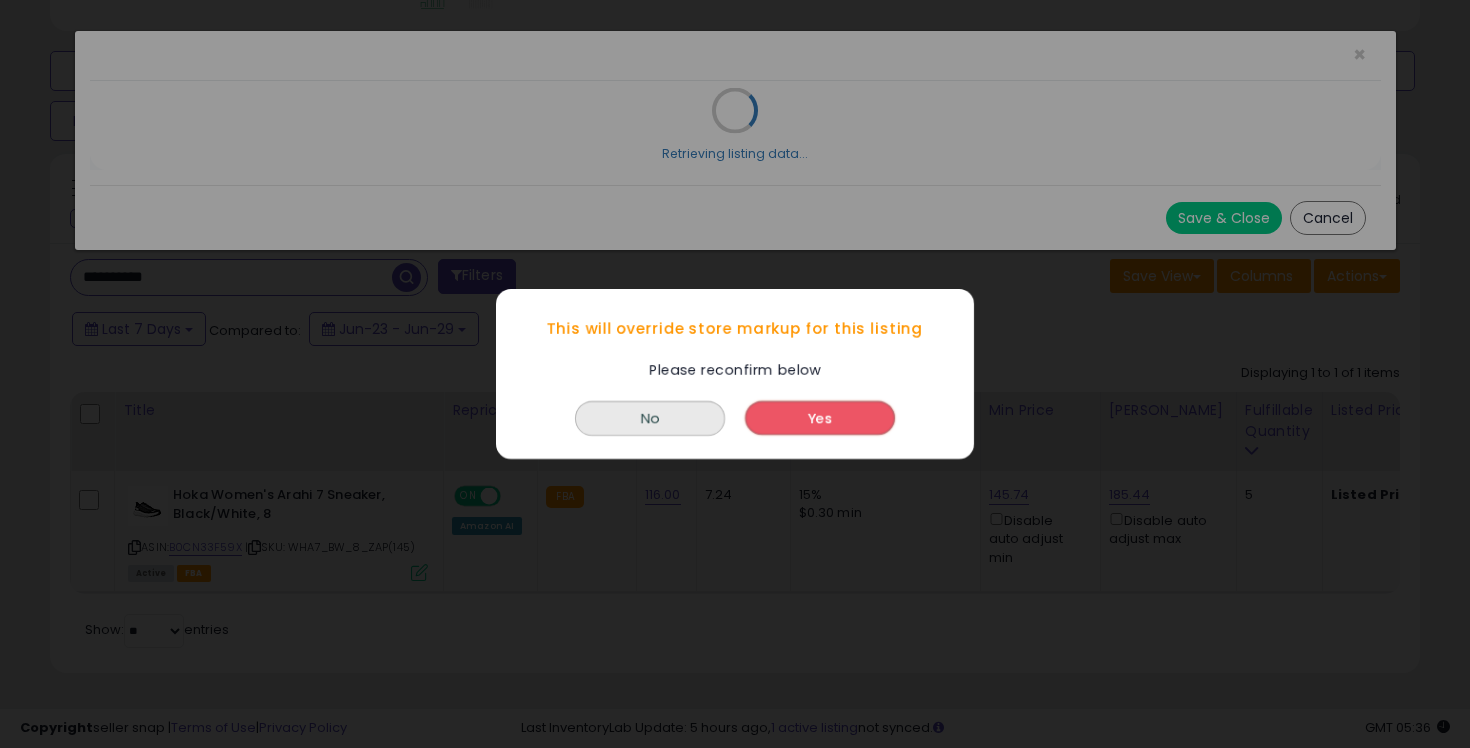 click on "Yes" at bounding box center [820, 418] 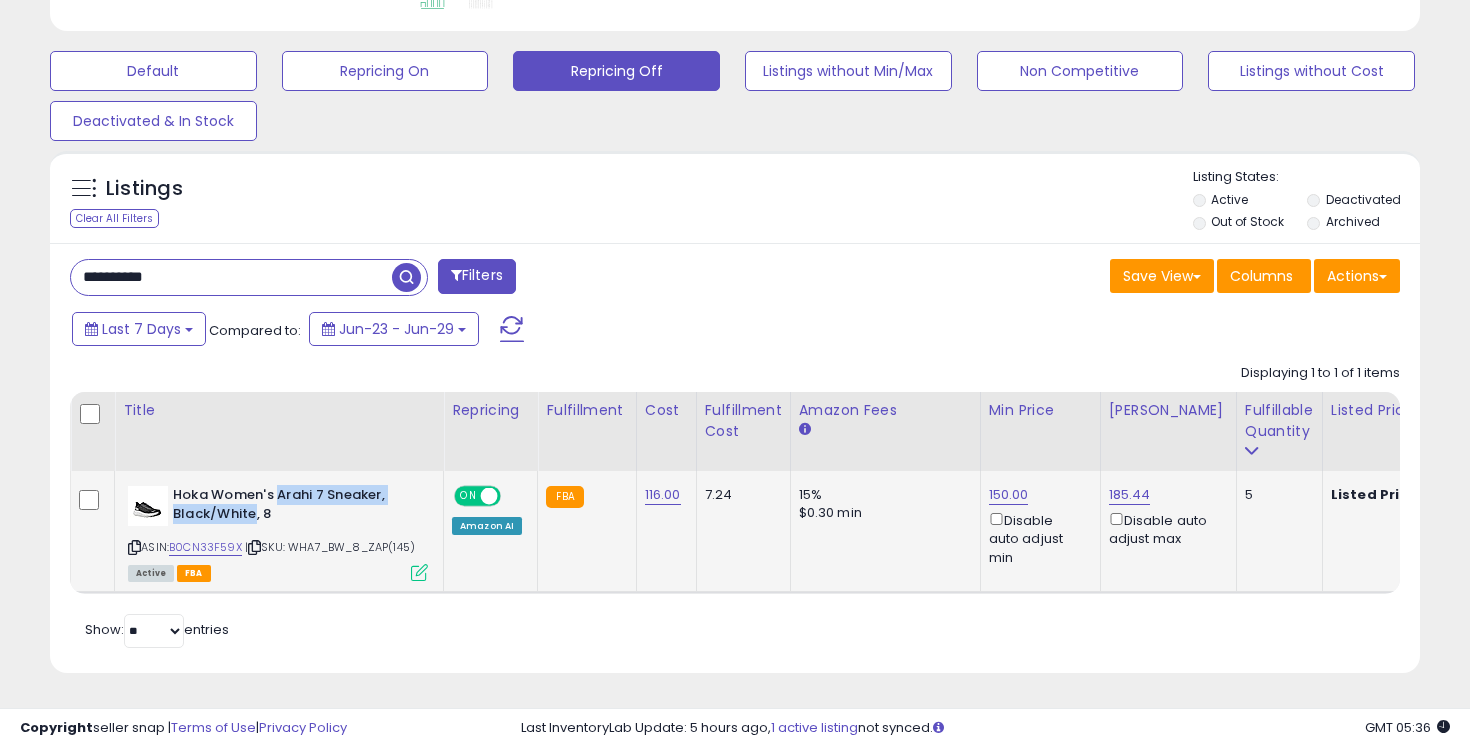 drag, startPoint x: 276, startPoint y: 494, endPoint x: 251, endPoint y: 509, distance: 29.15476 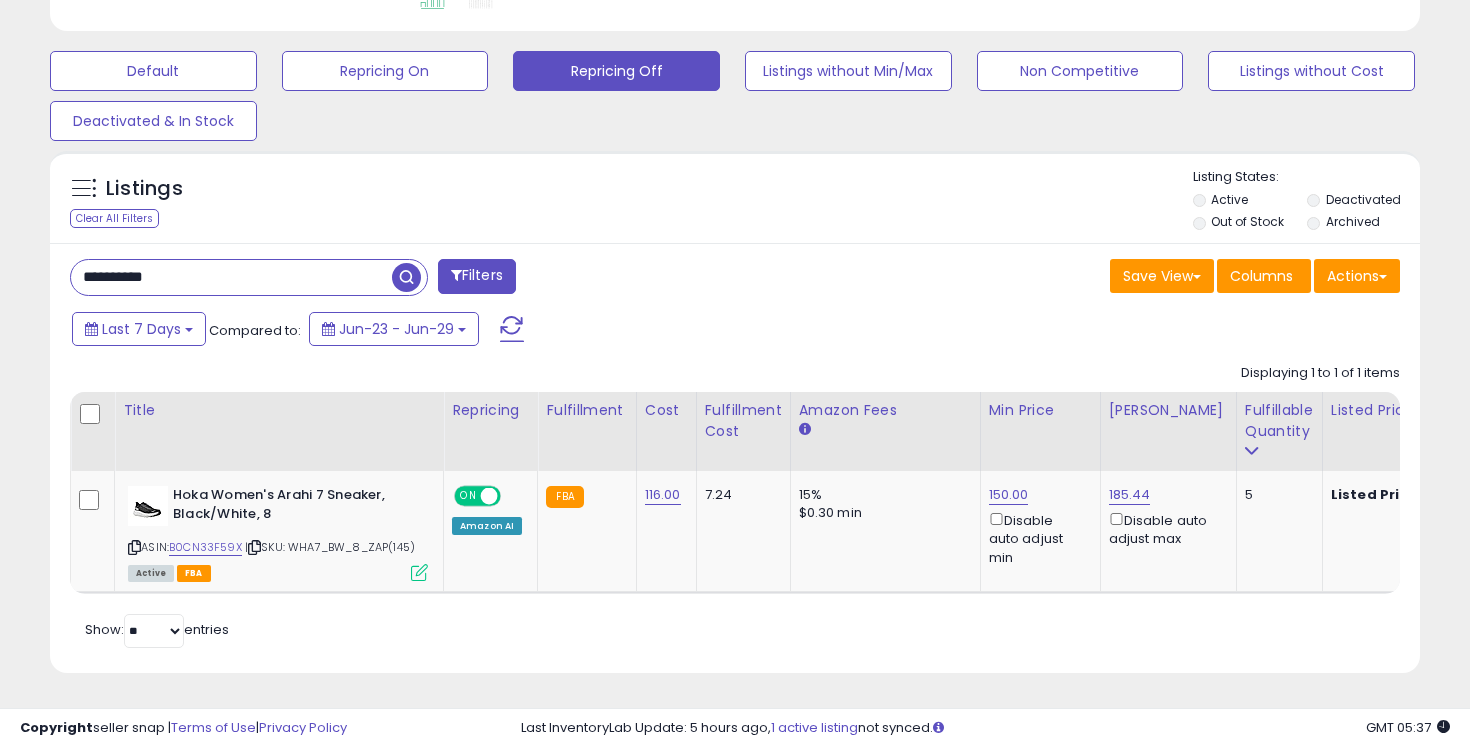 click on "**********" at bounding box center (231, 277) 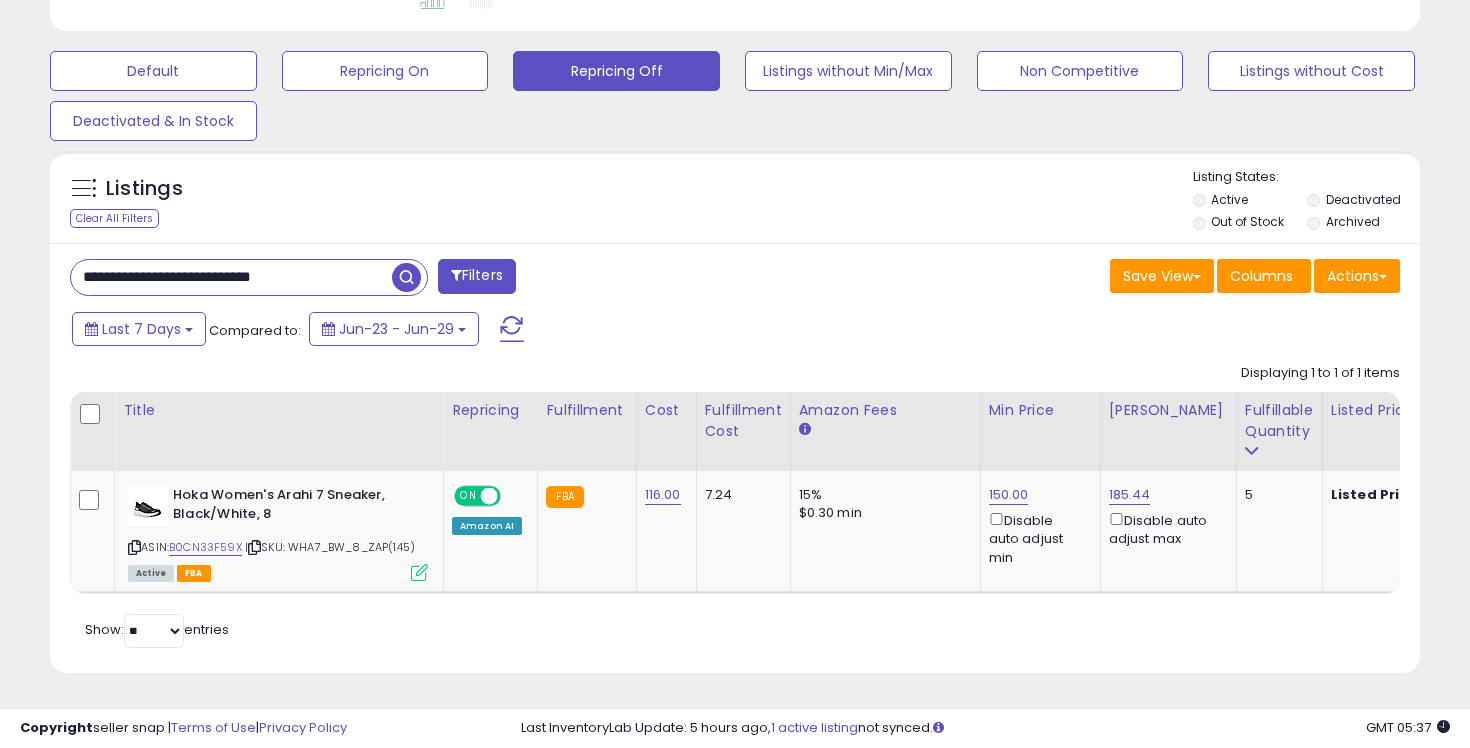 type on "**********" 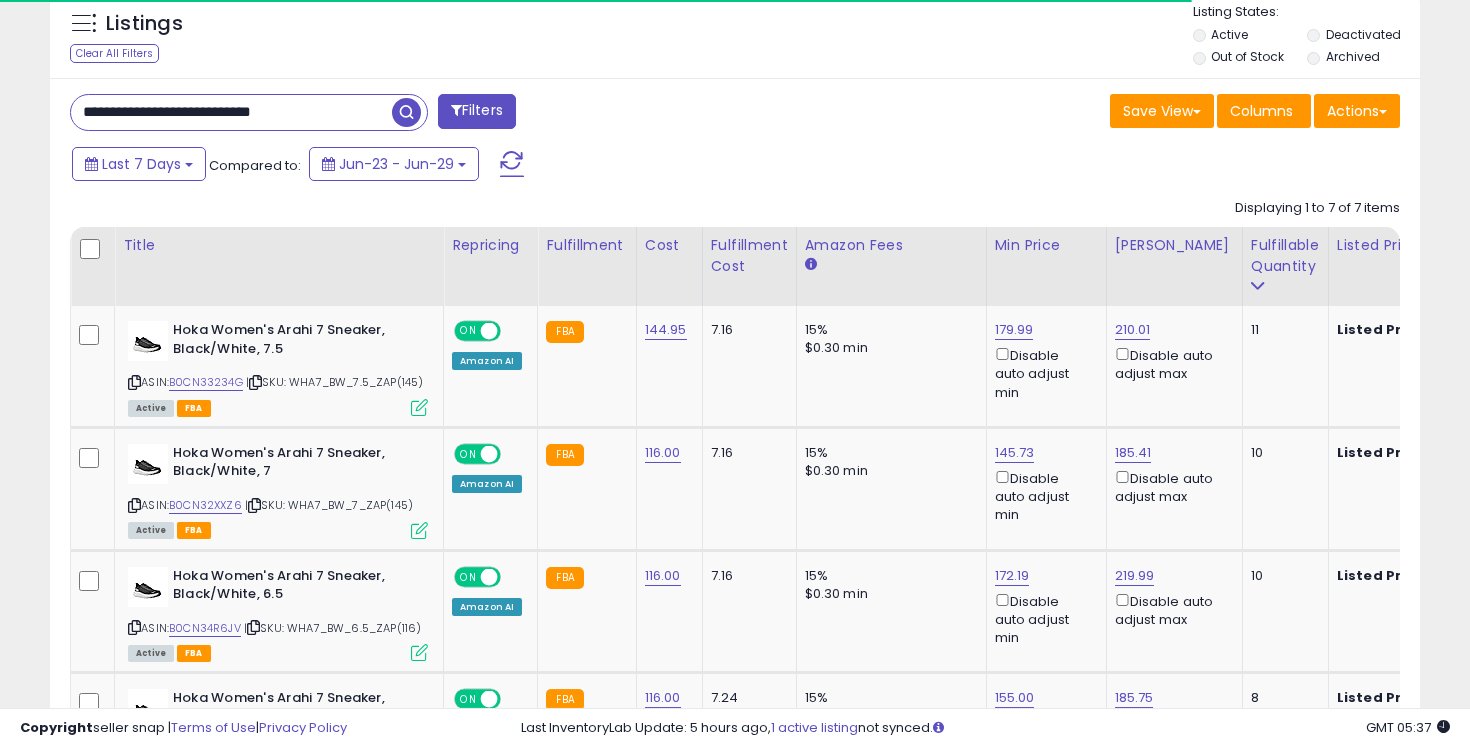 scroll, scrollTop: 783, scrollLeft: 0, axis: vertical 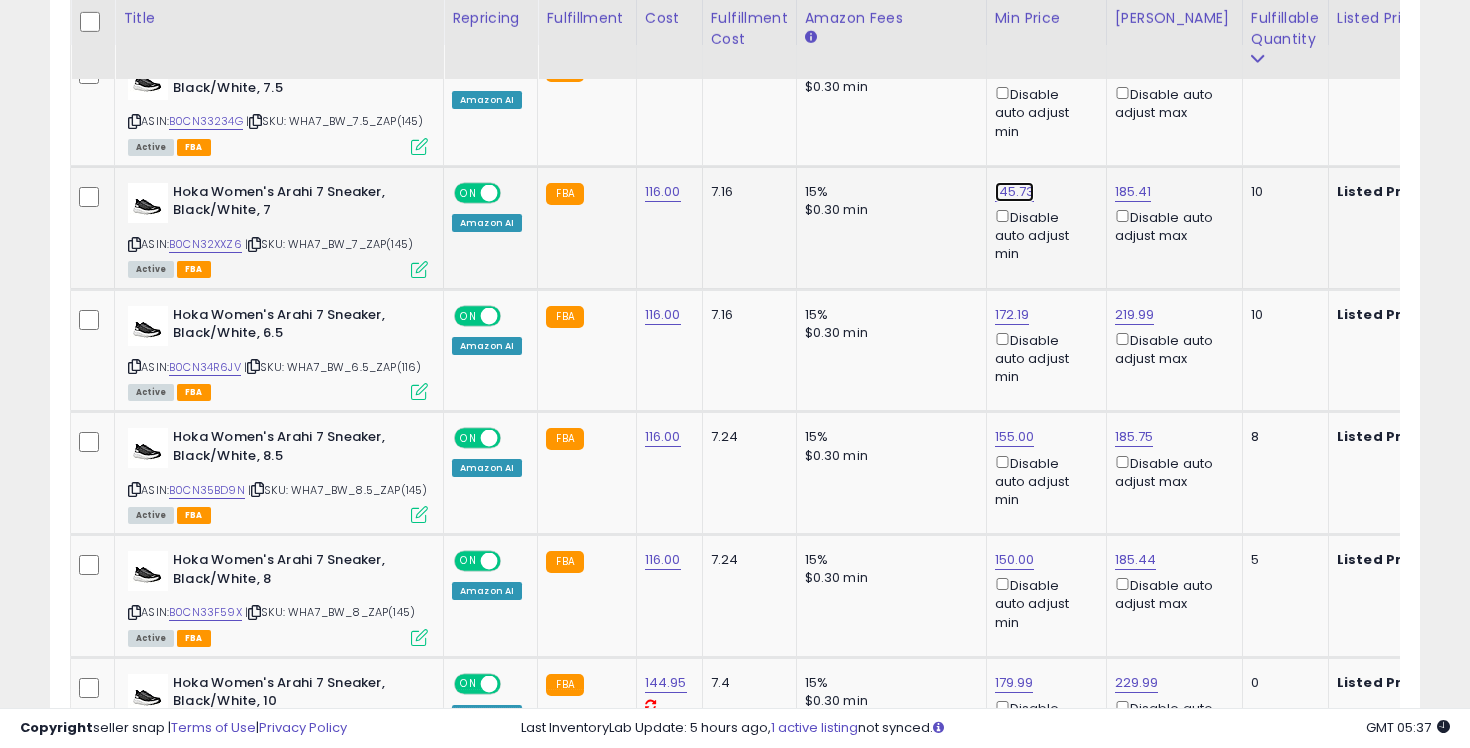click on "145.73" at bounding box center [1014, 69] 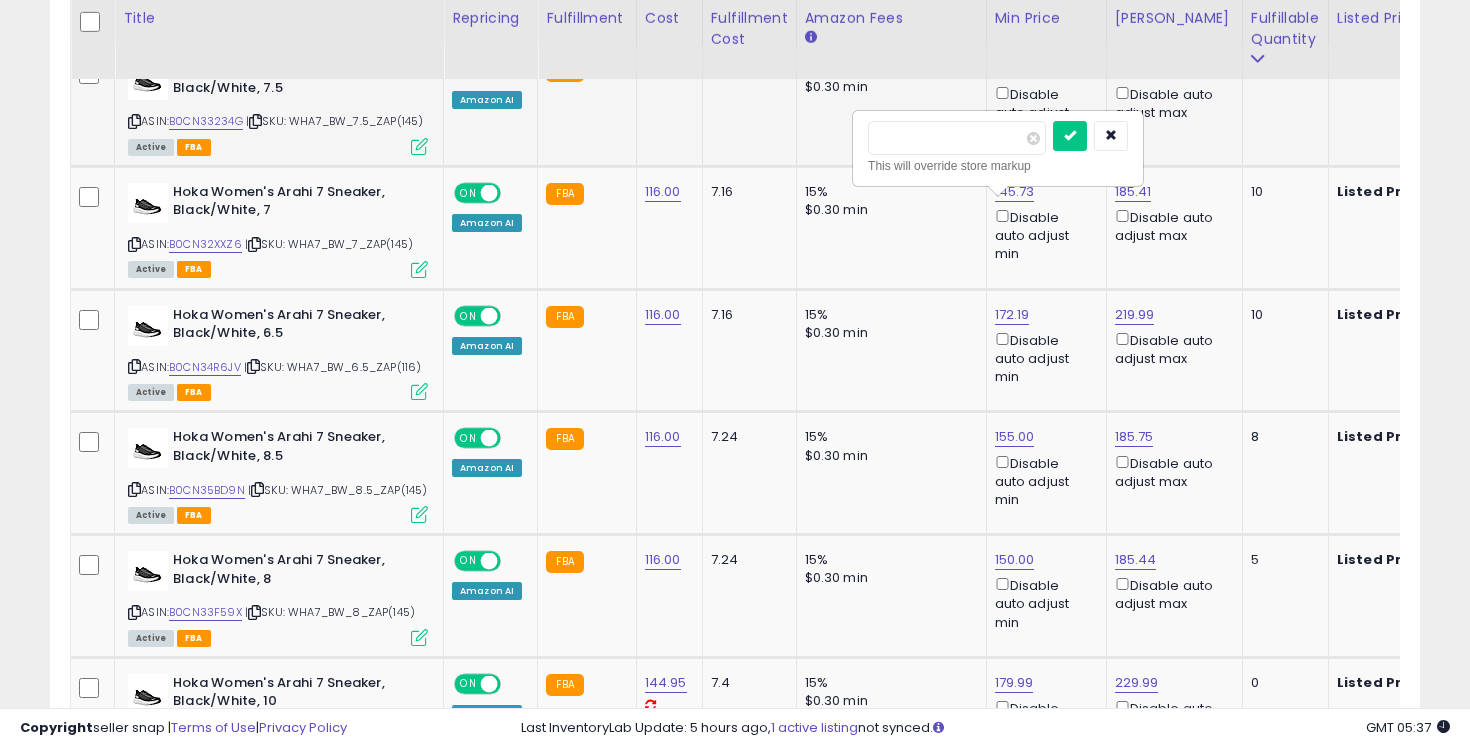 drag, startPoint x: 941, startPoint y: 140, endPoint x: 851, endPoint y: 137, distance: 90.04999 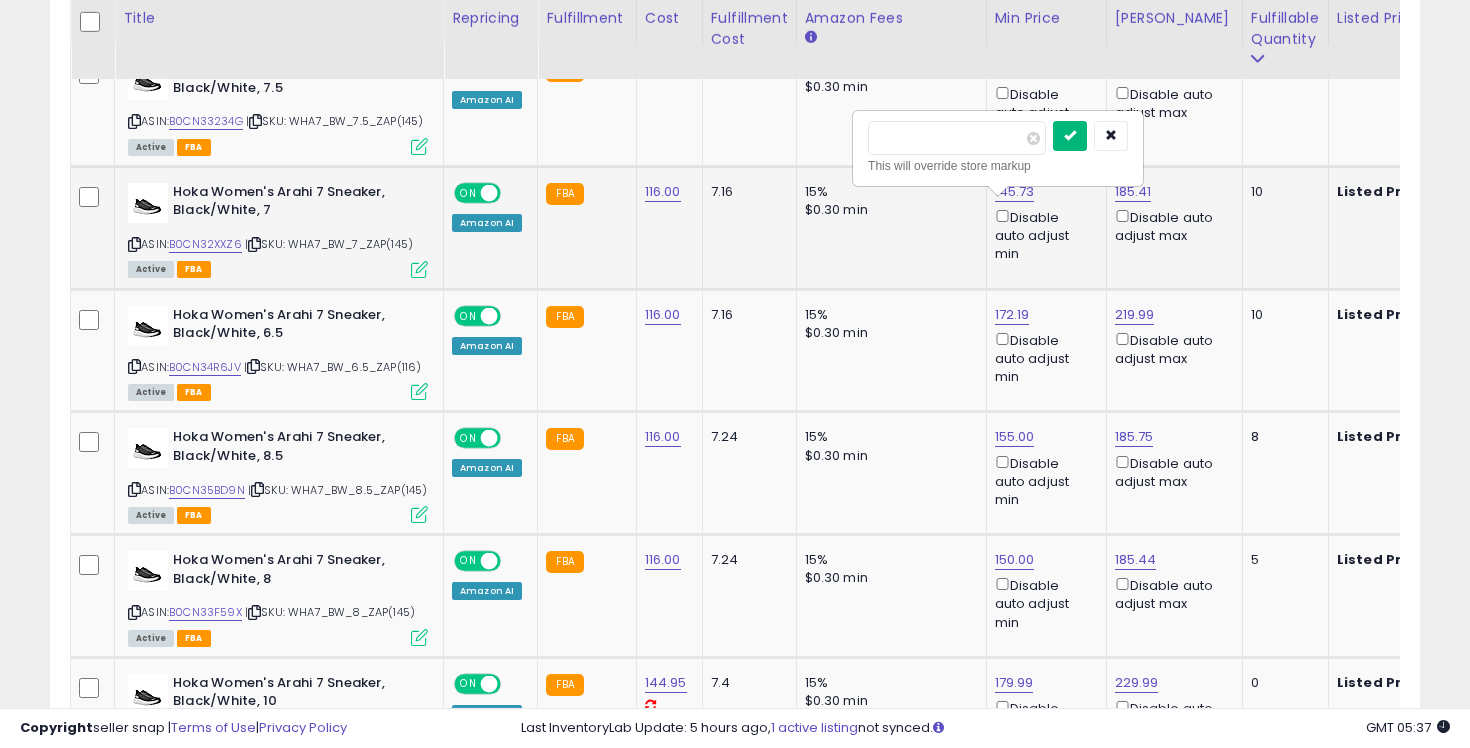 type on "***" 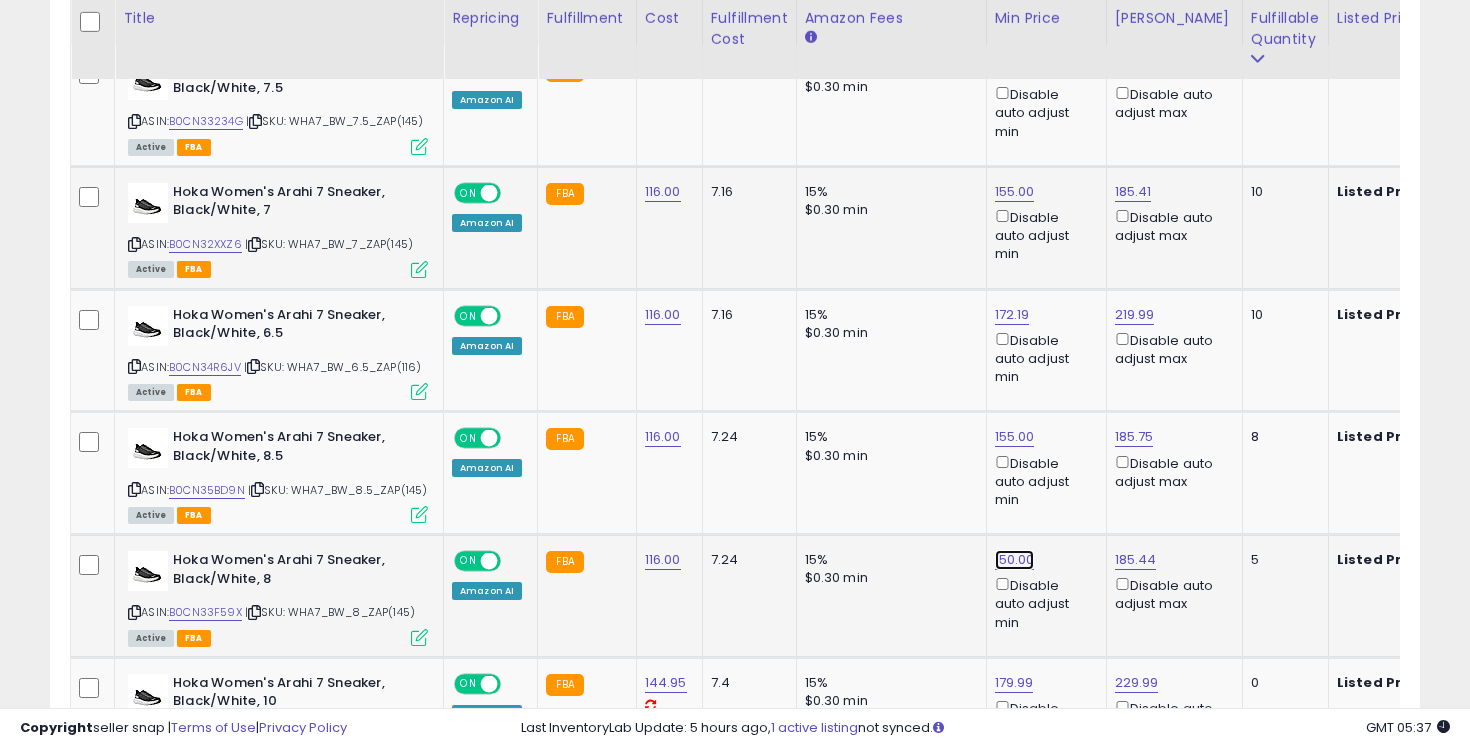 click on "150.00" at bounding box center [1014, 69] 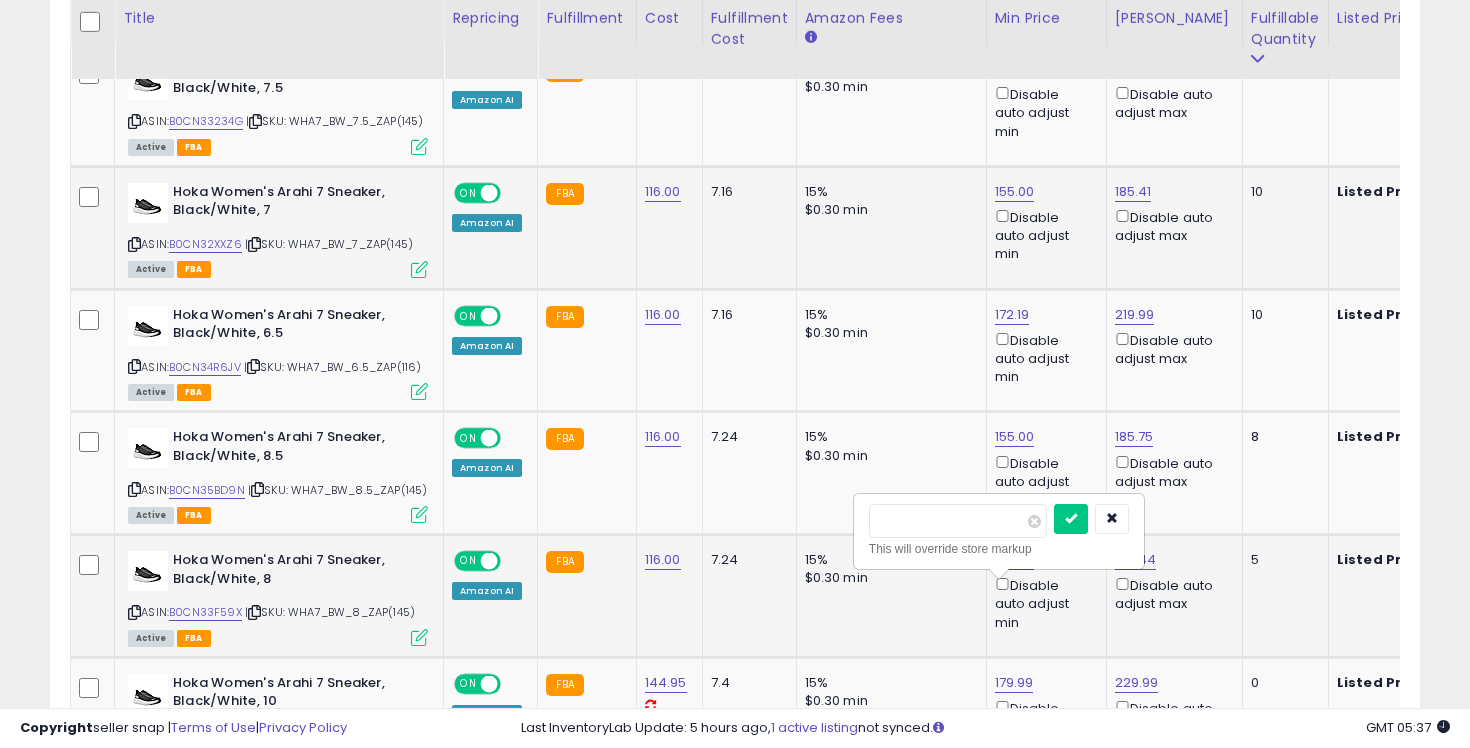 click on "******" at bounding box center [958, 521] 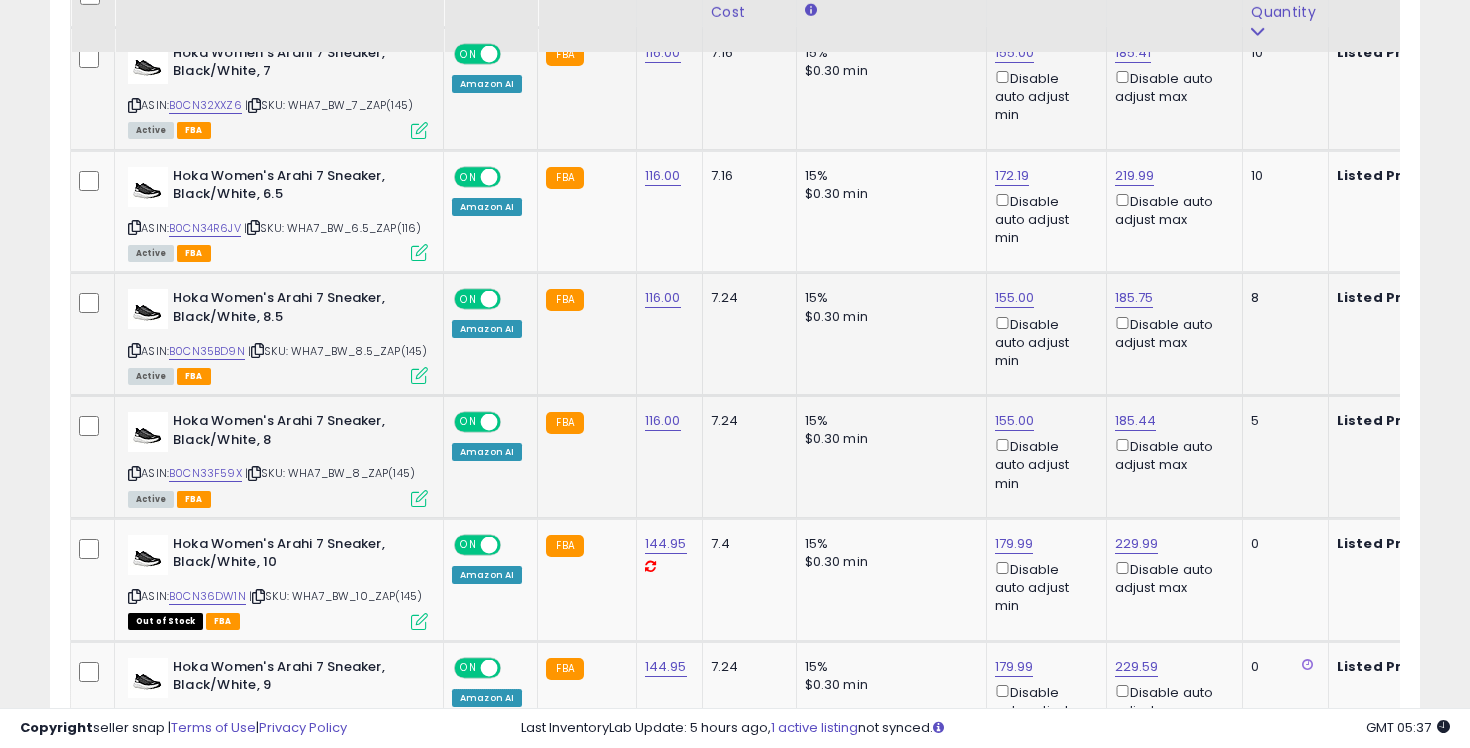 scroll, scrollTop: 1145, scrollLeft: 0, axis: vertical 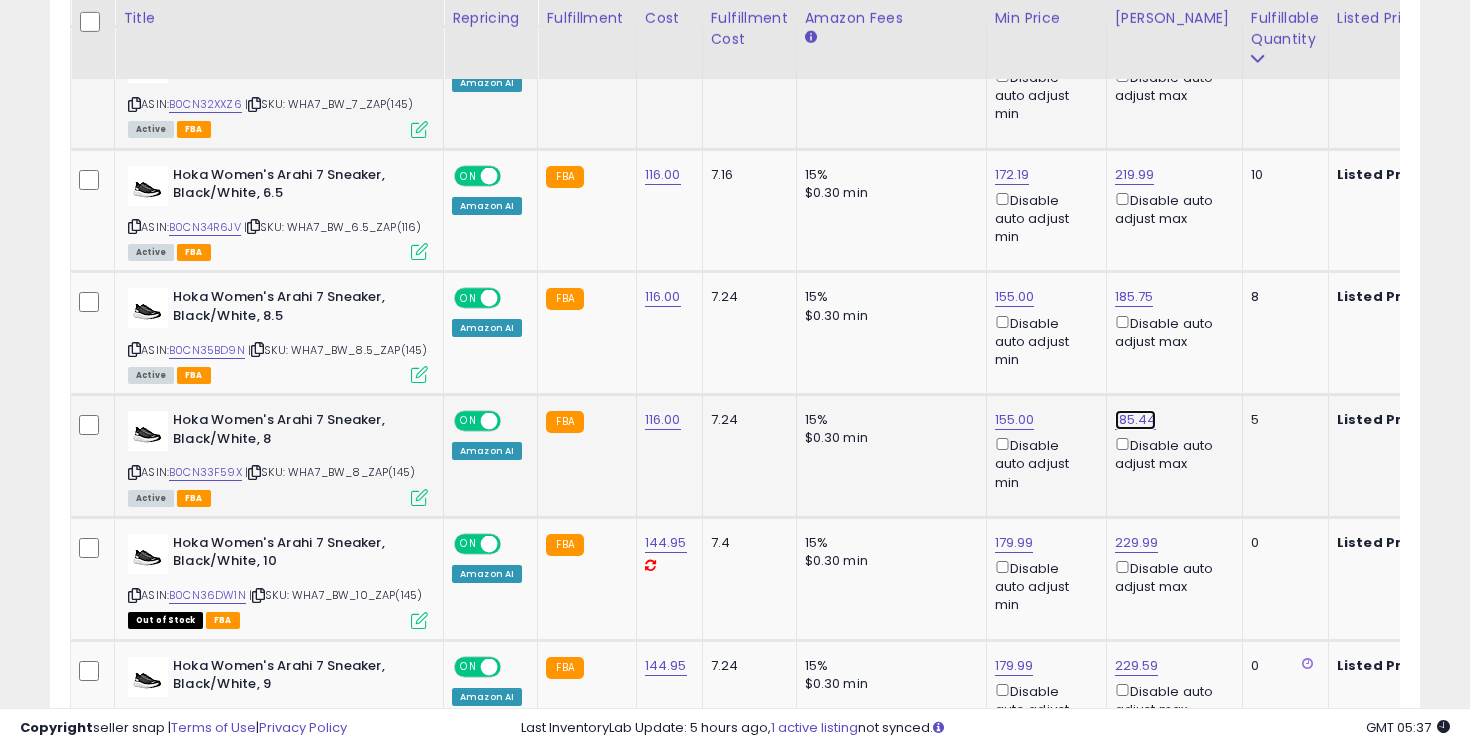 click on "185.44" at bounding box center (1133, -71) 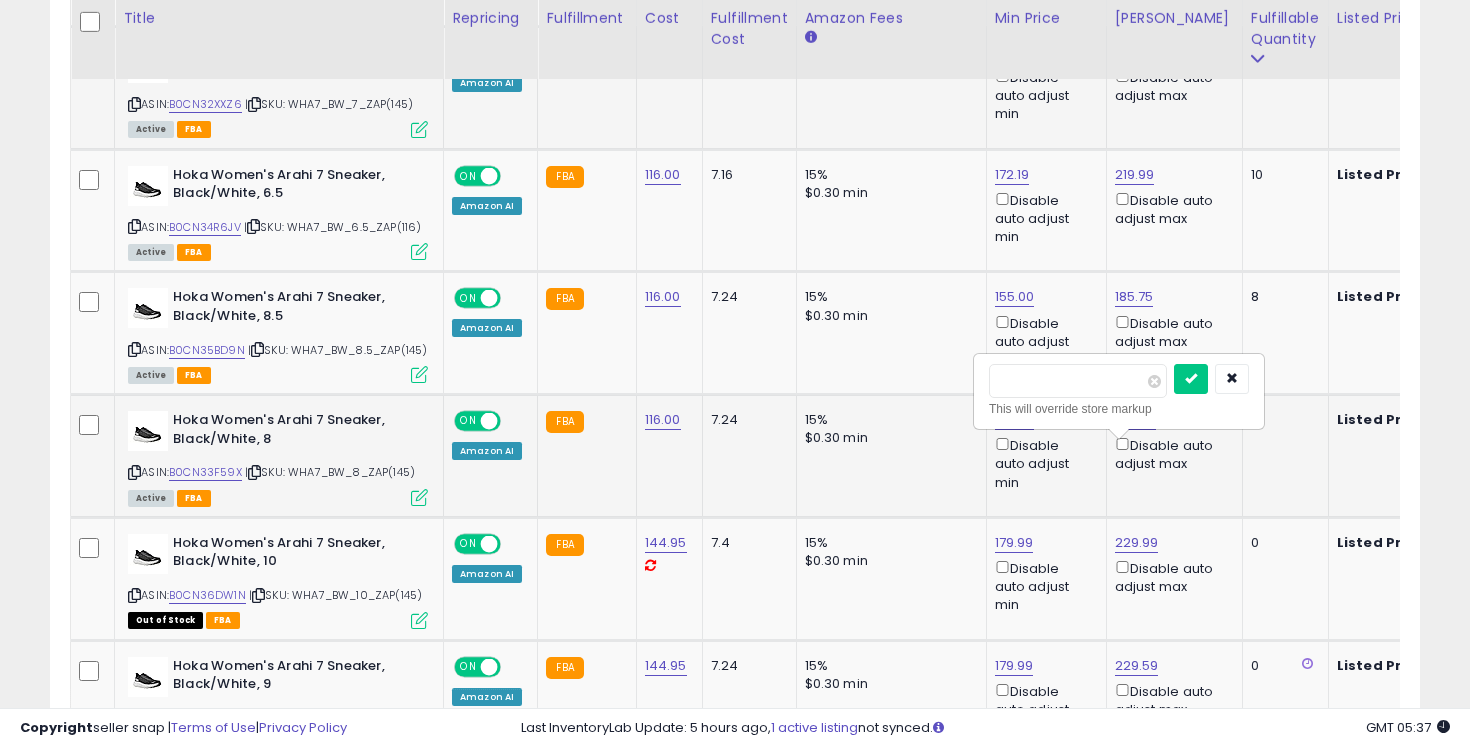 drag, startPoint x: 1067, startPoint y: 380, endPoint x: 1003, endPoint y: 380, distance: 64 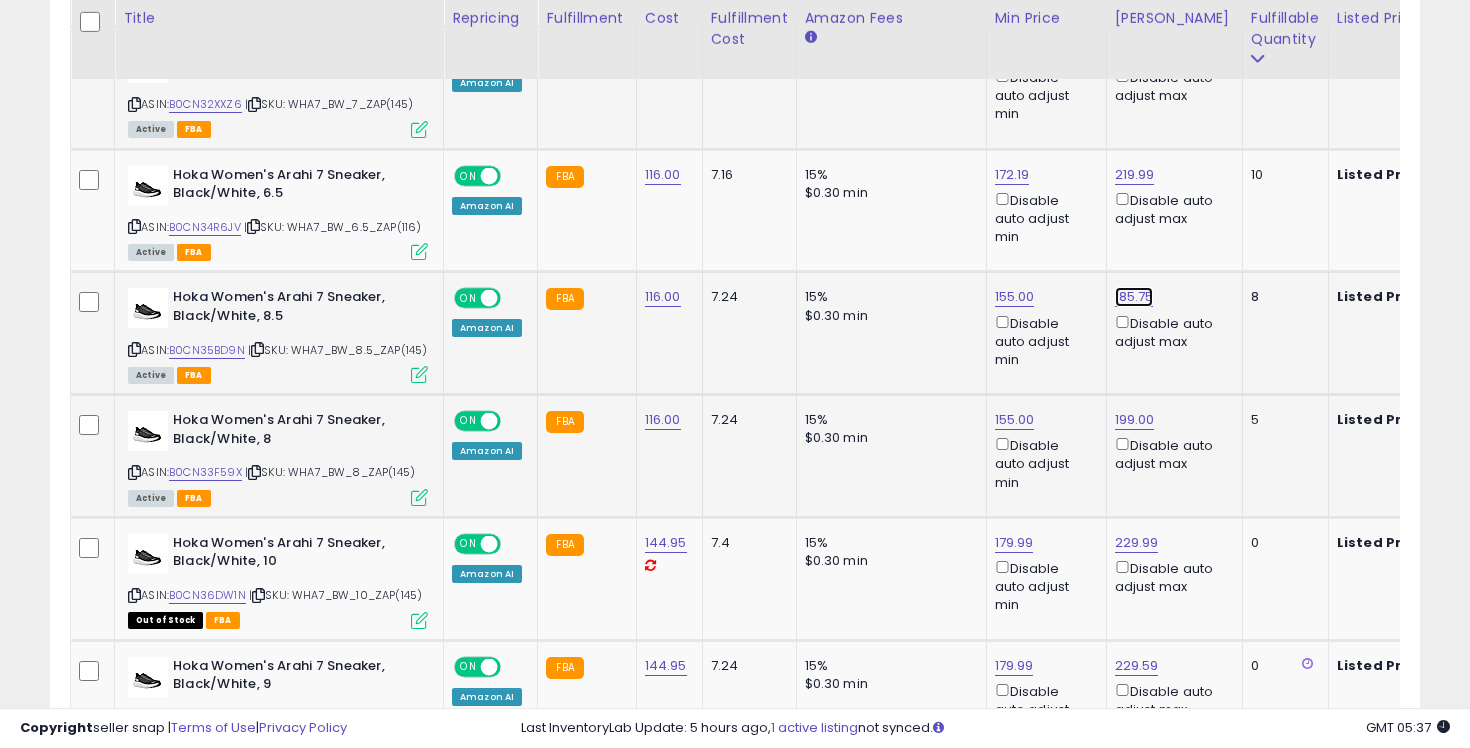 click on "185.75" at bounding box center (1133, -71) 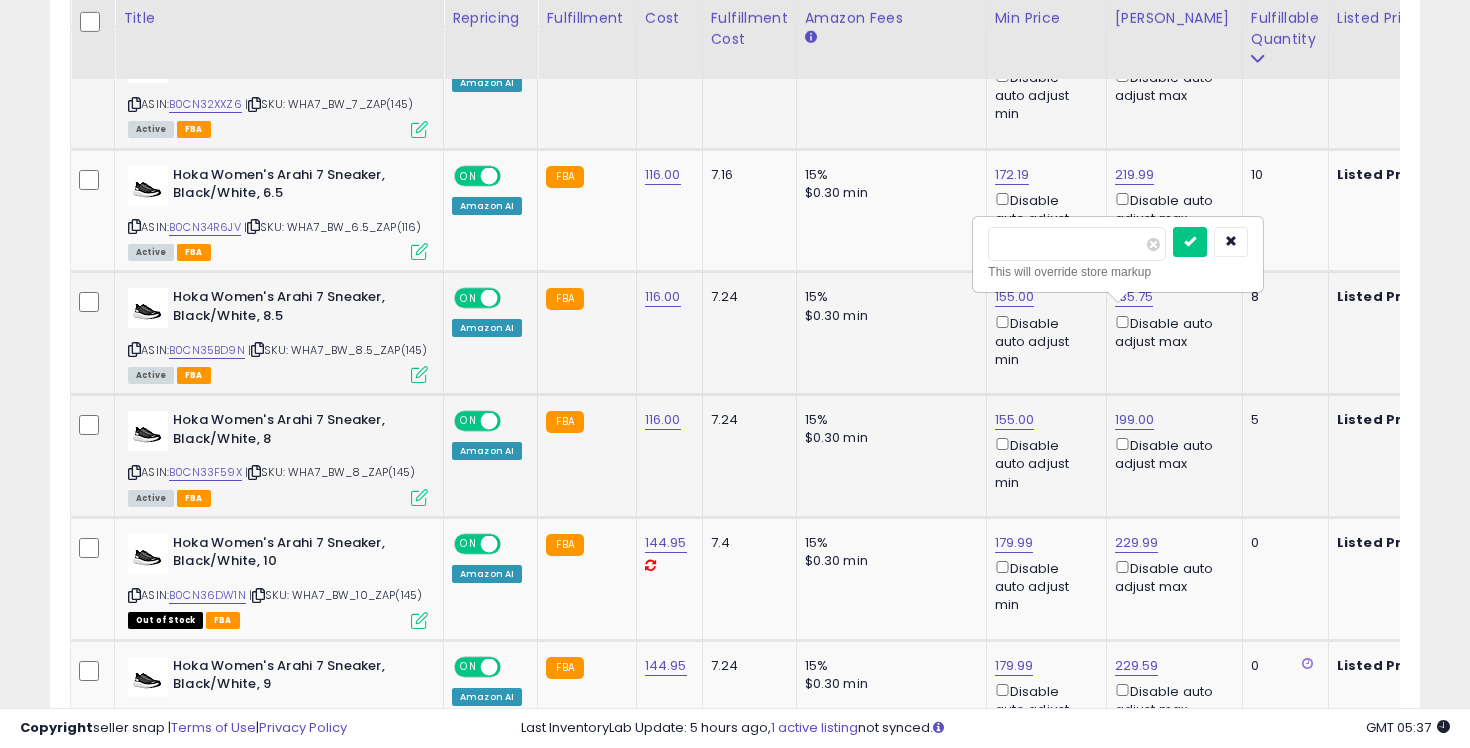 click on "******" at bounding box center (1077, 244) 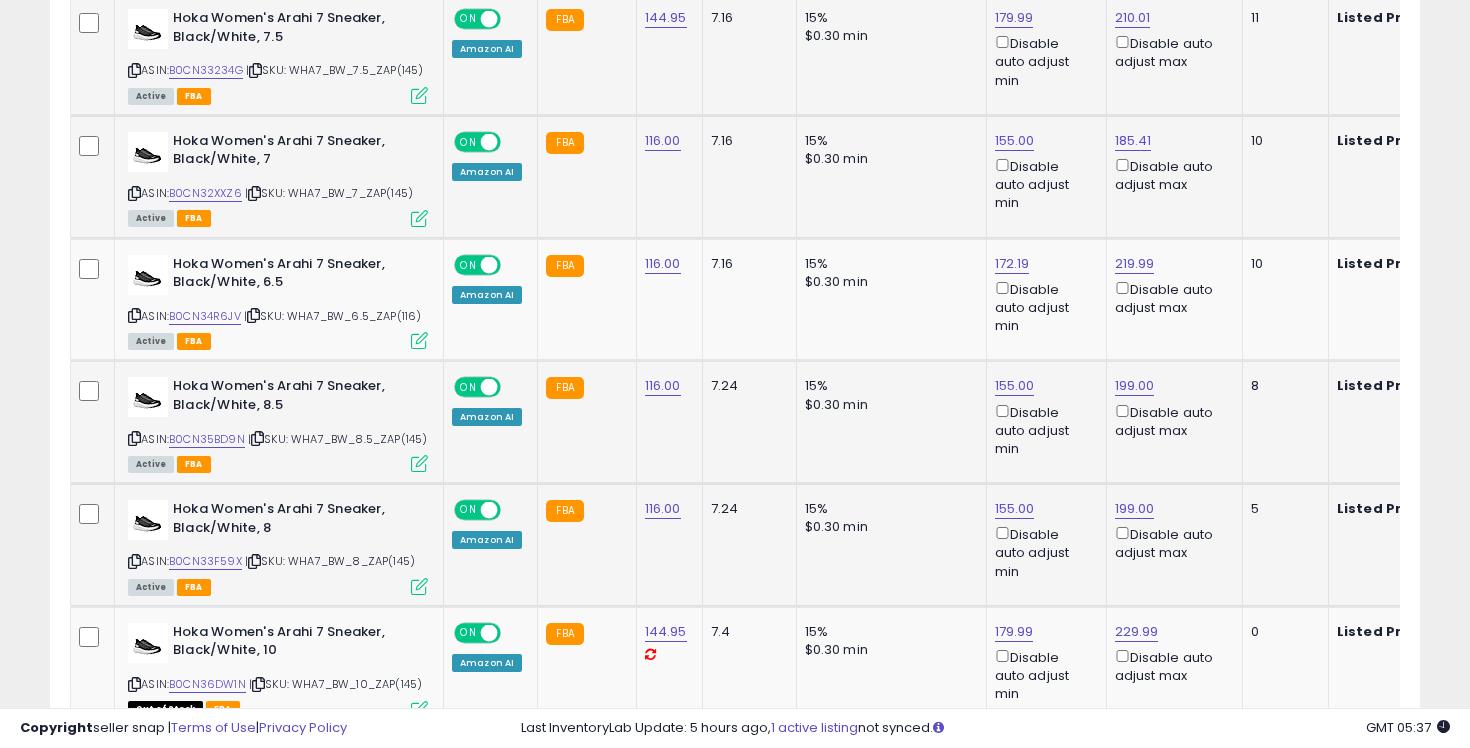 scroll, scrollTop: 867, scrollLeft: 0, axis: vertical 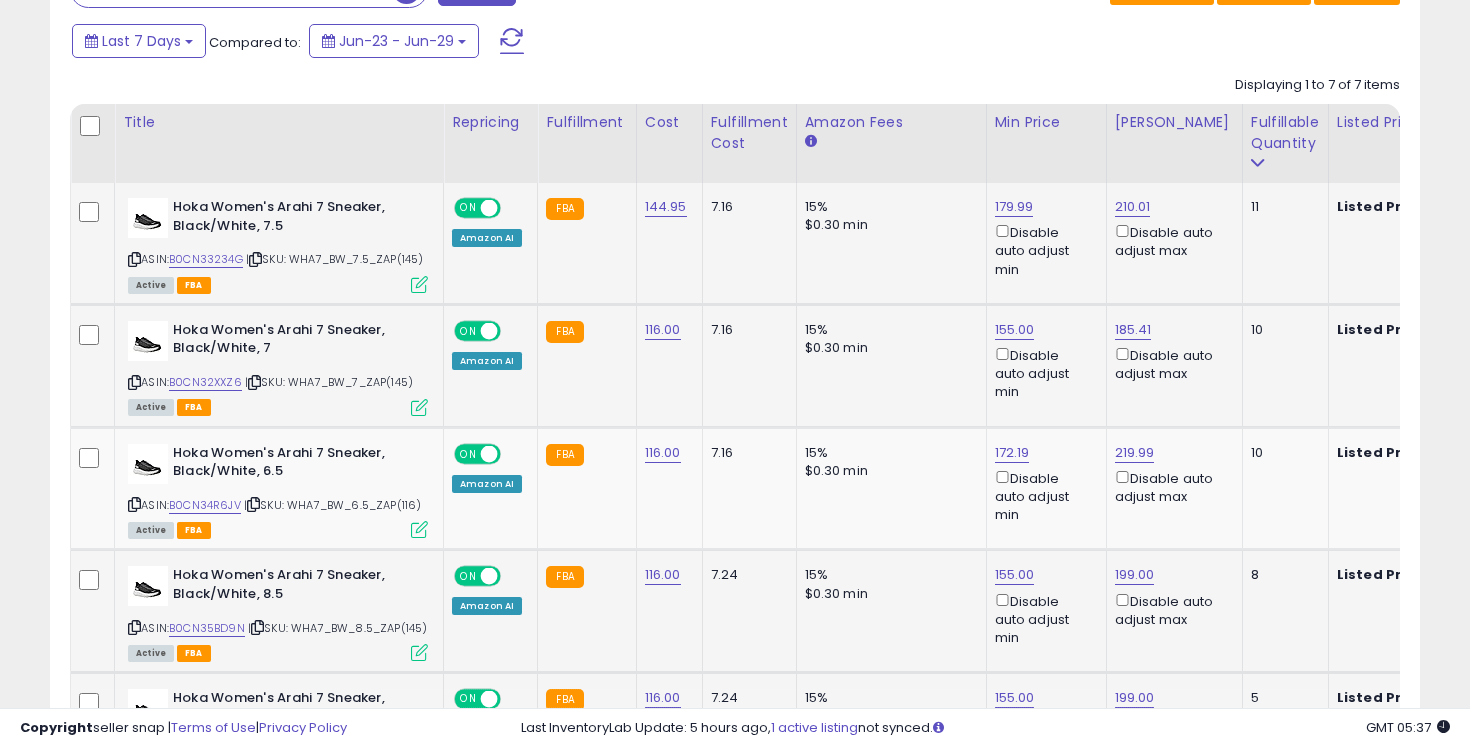 click at bounding box center [419, 284] 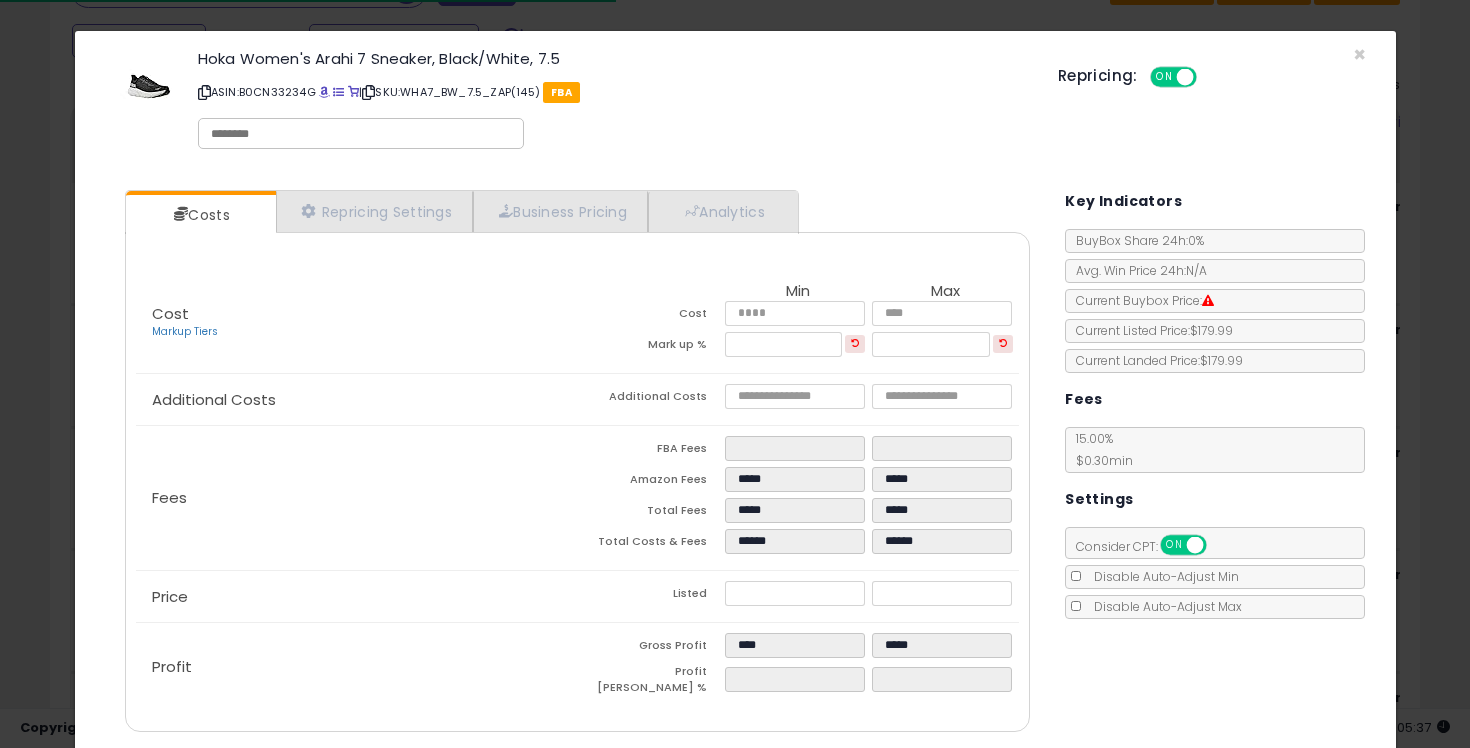 scroll, scrollTop: 62, scrollLeft: 0, axis: vertical 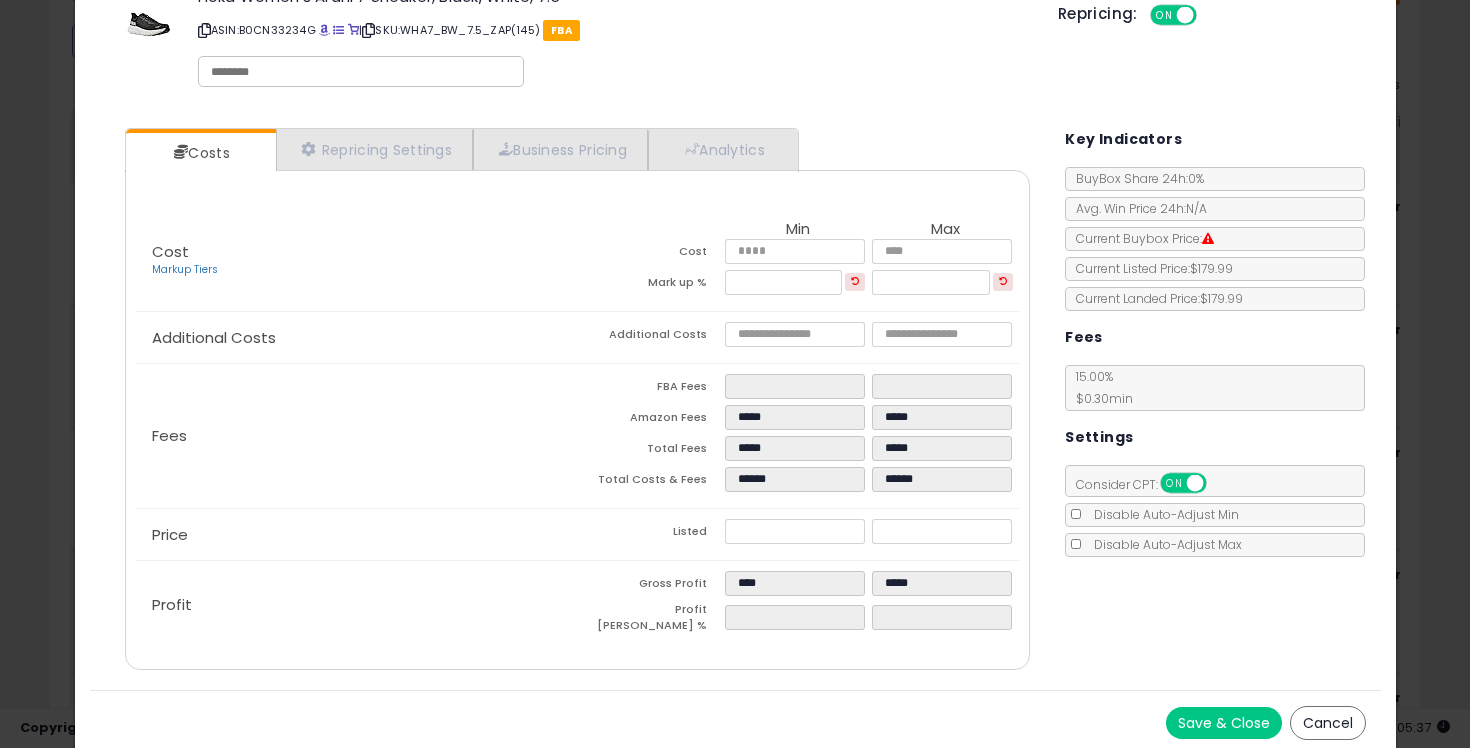 click on "Cancel" at bounding box center [1328, 723] 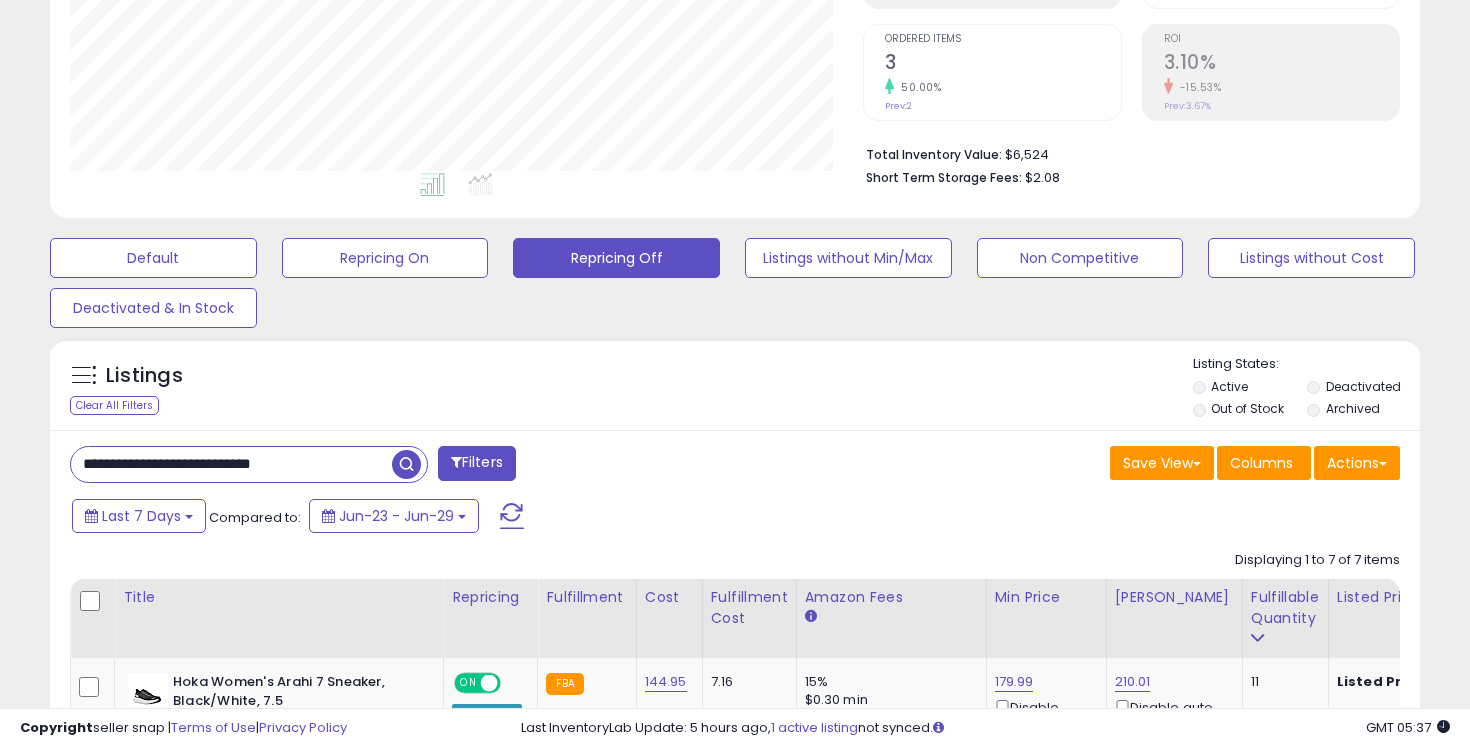 scroll, scrollTop: 0, scrollLeft: 0, axis: both 